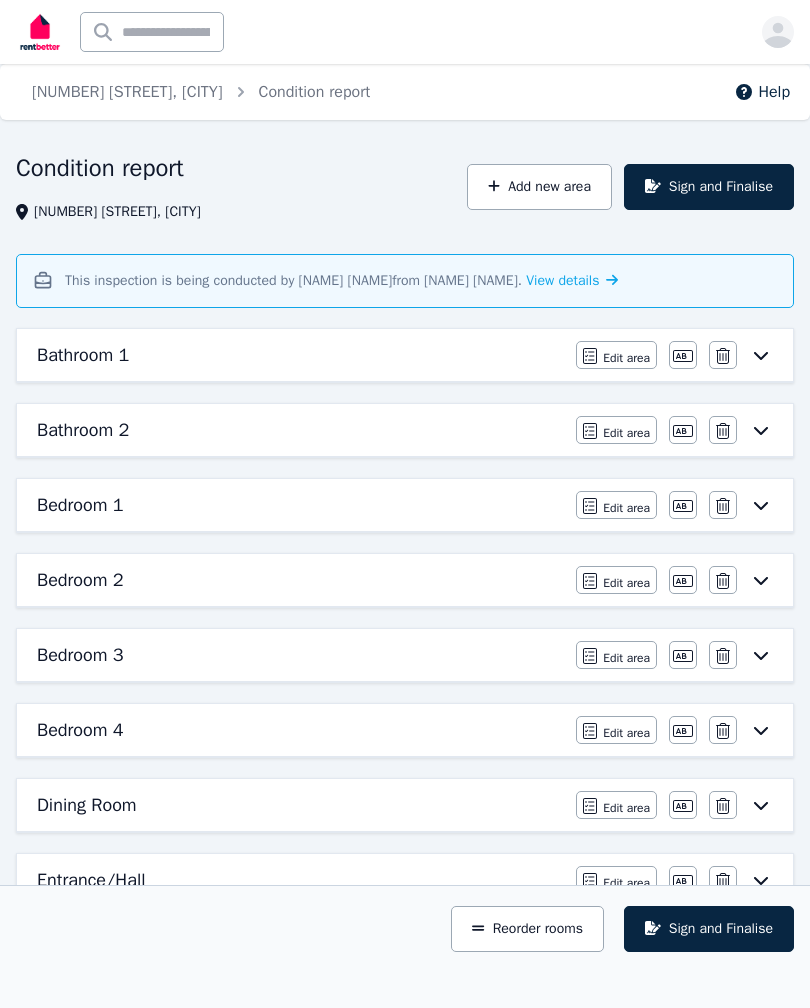 scroll, scrollTop: 0, scrollLeft: 0, axis: both 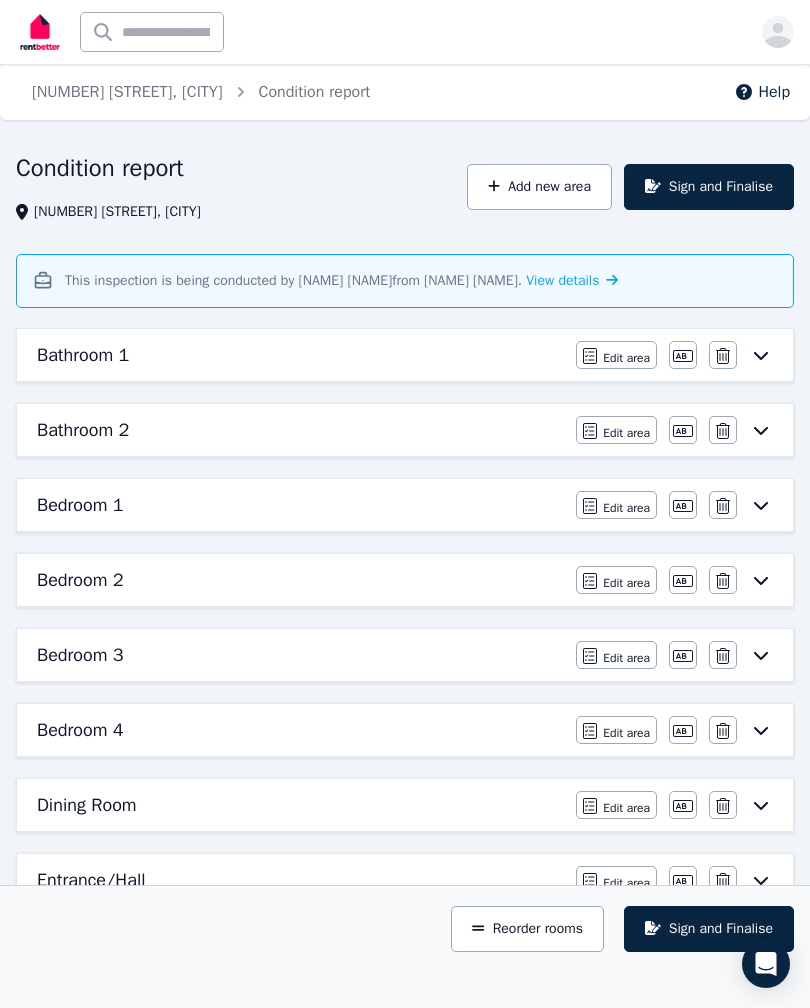 click 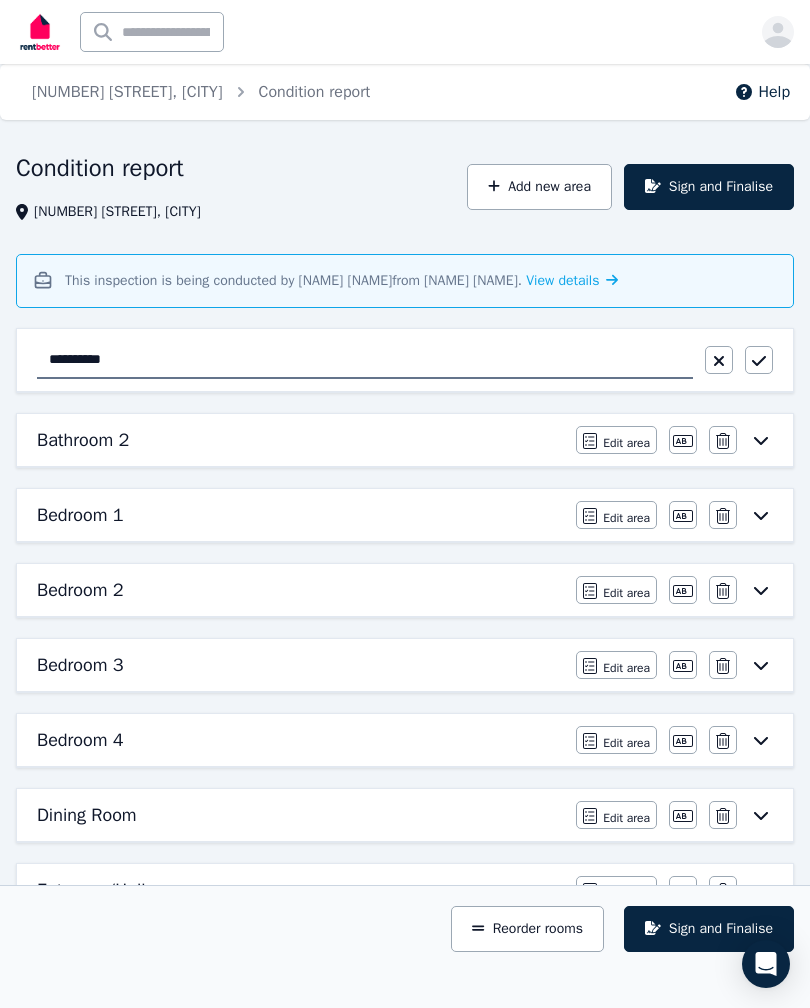 click on "k" at bounding box center [375, 32] 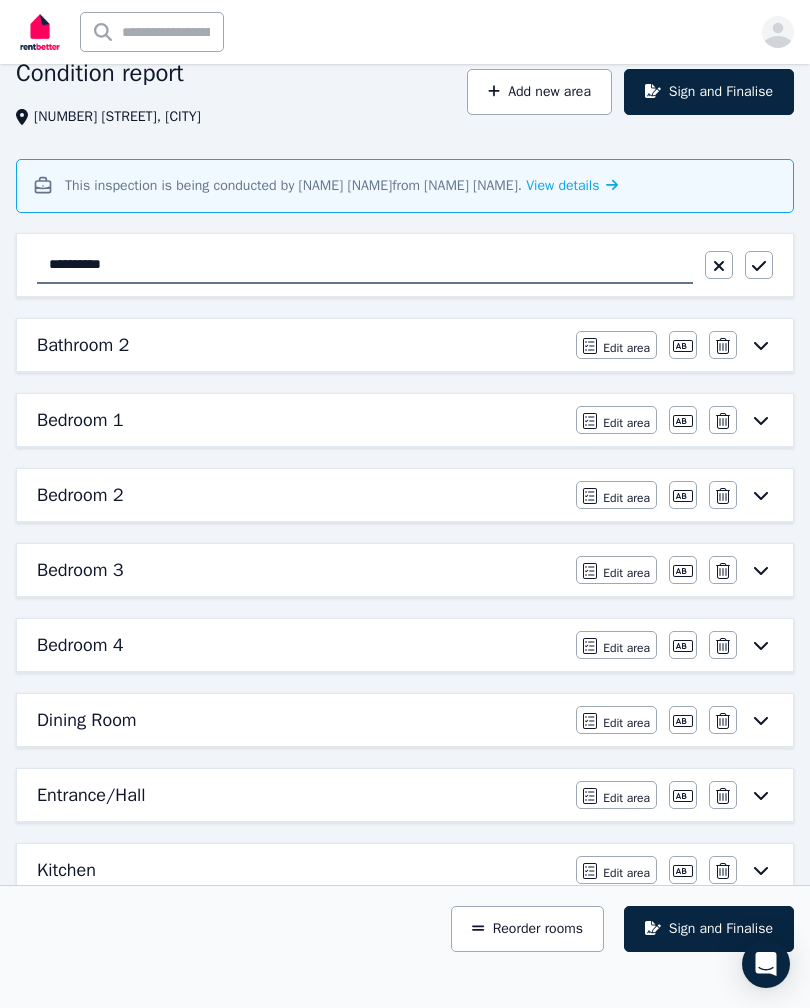 scroll, scrollTop: 0, scrollLeft: 0, axis: both 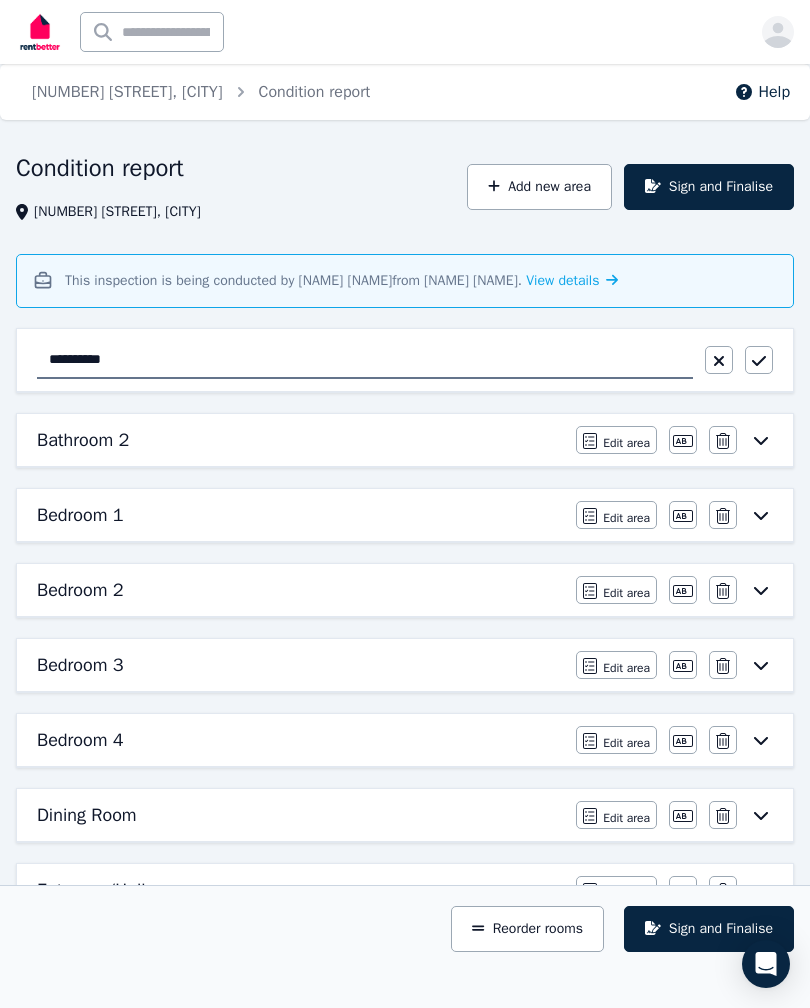 click on "Add new area" at bounding box center (539, 187) 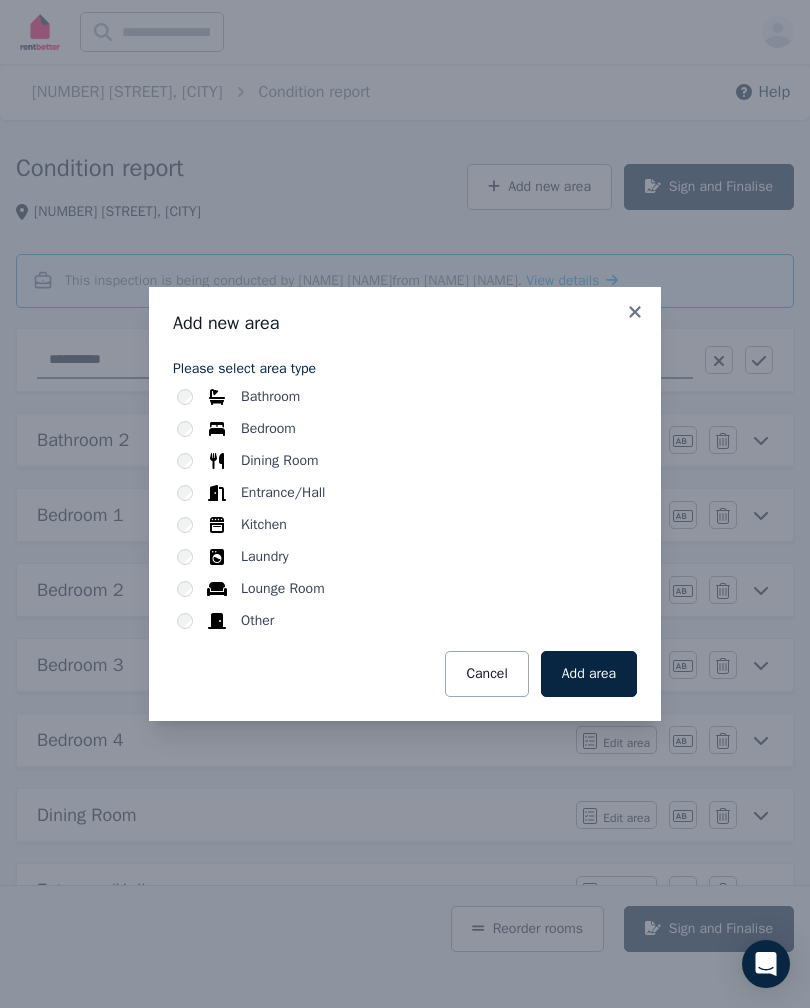 click on "Other" at bounding box center (257, 621) 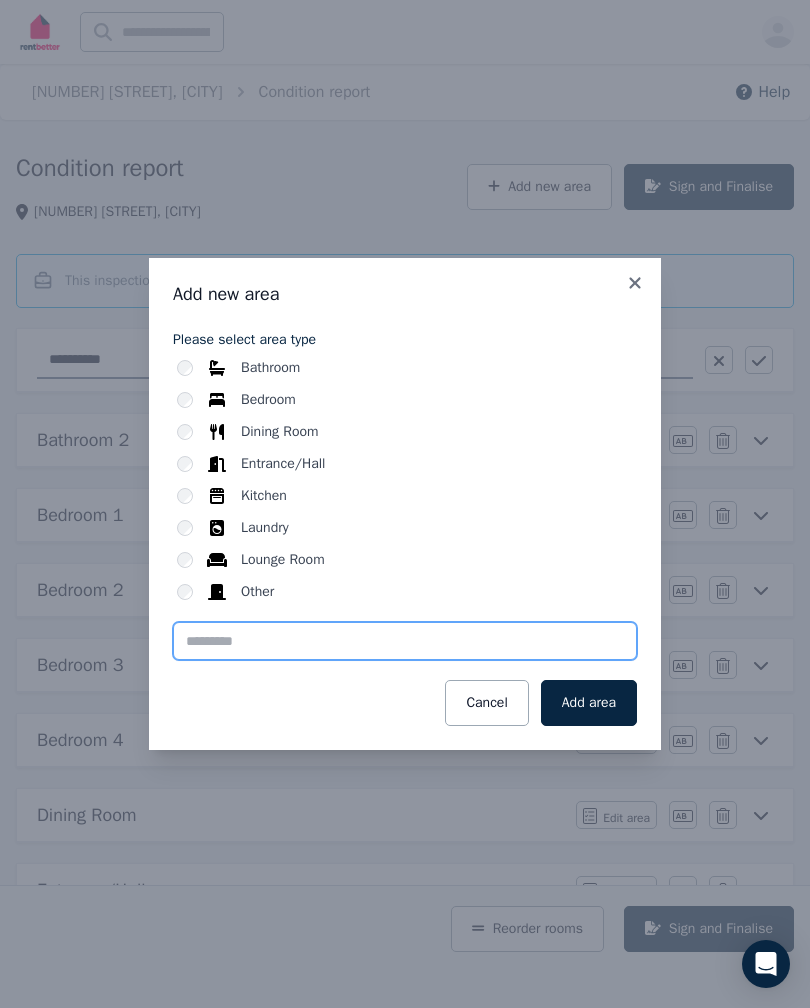 click at bounding box center [405, 641] 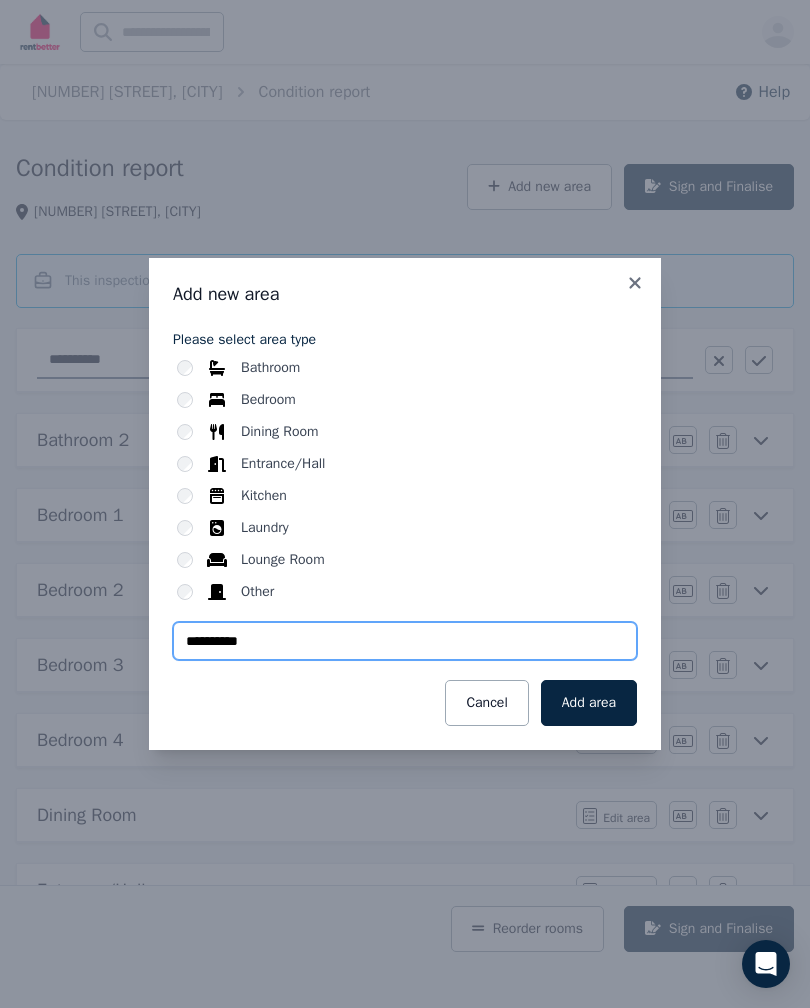 type on "**********" 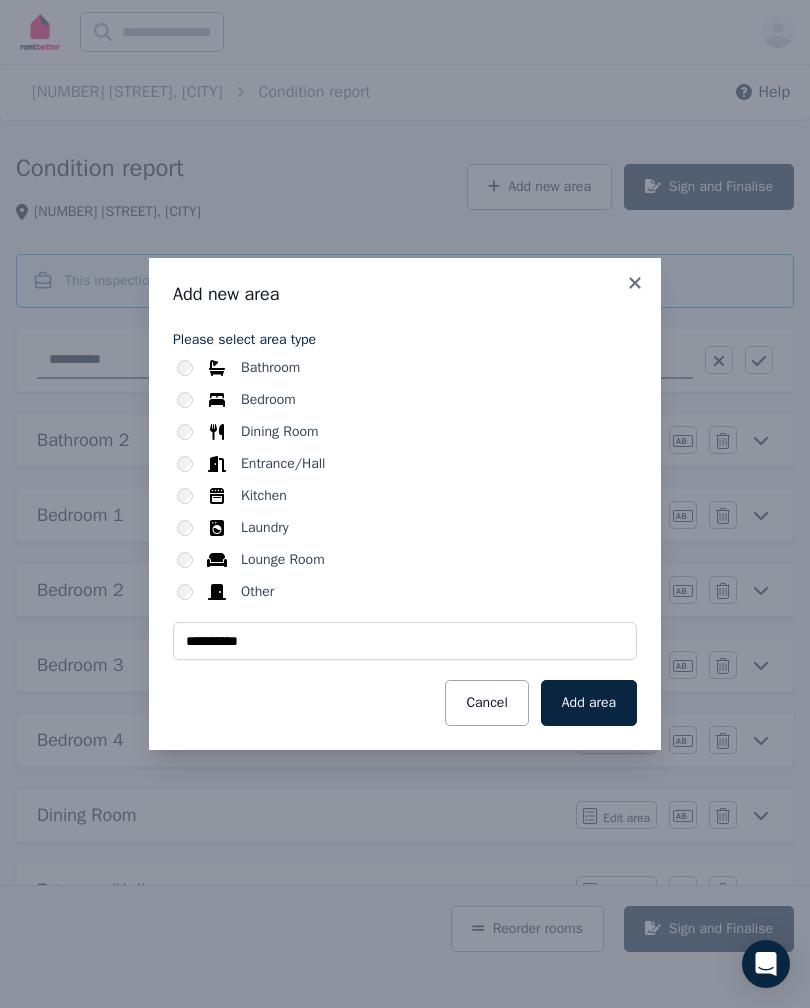 click on "Add area" at bounding box center [589, 703] 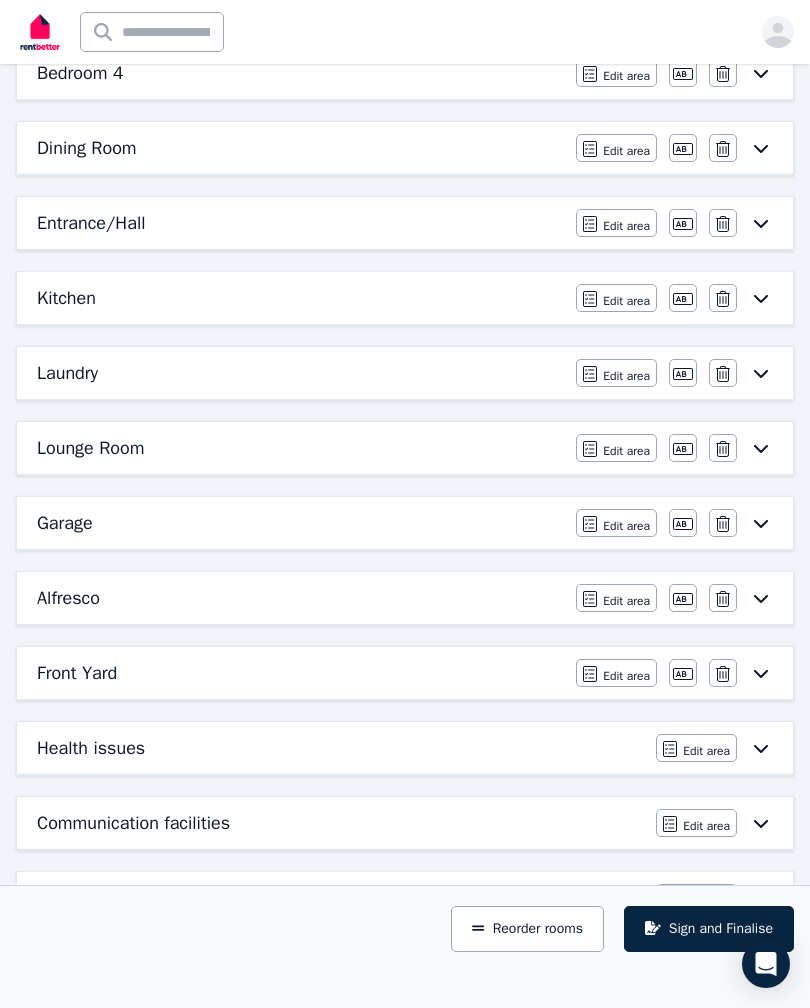 scroll, scrollTop: 591, scrollLeft: 0, axis: vertical 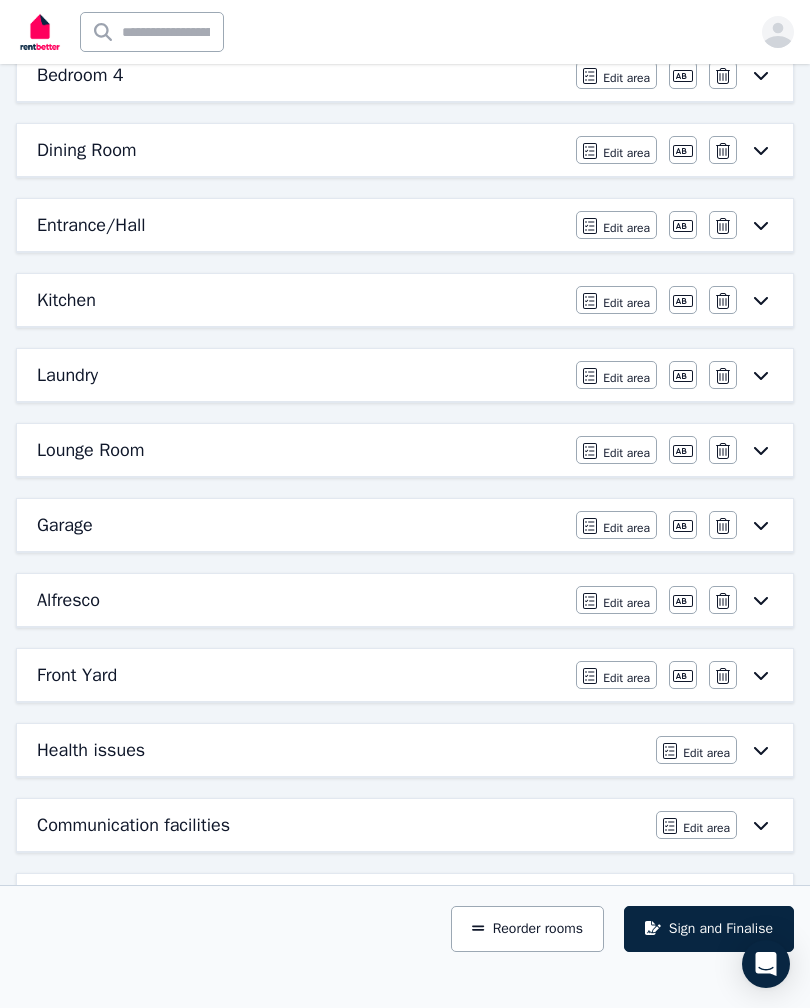 click on "Front Yard" at bounding box center (77, 675) 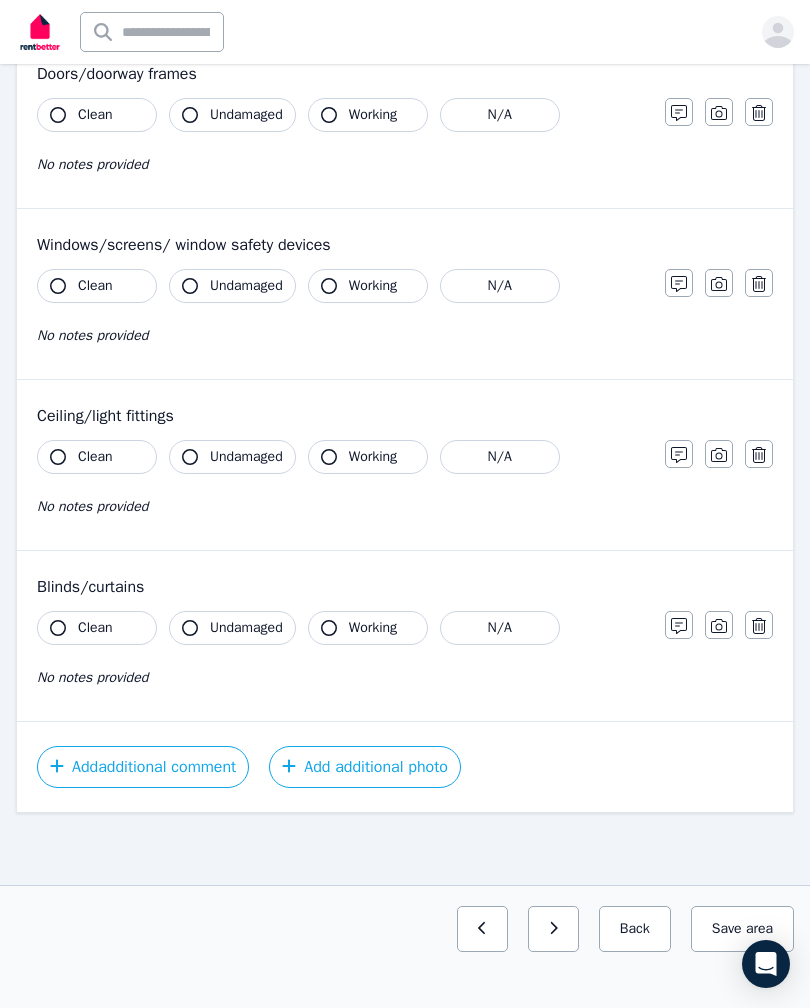 scroll, scrollTop: 0, scrollLeft: 0, axis: both 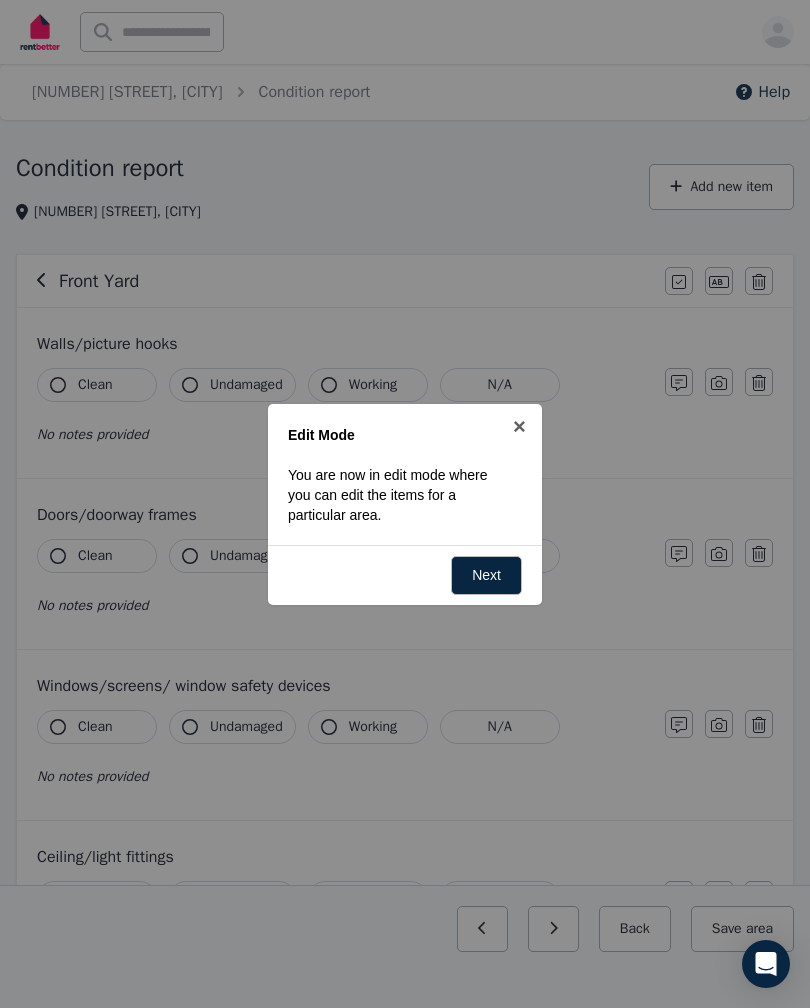 click at bounding box center [405, 504] 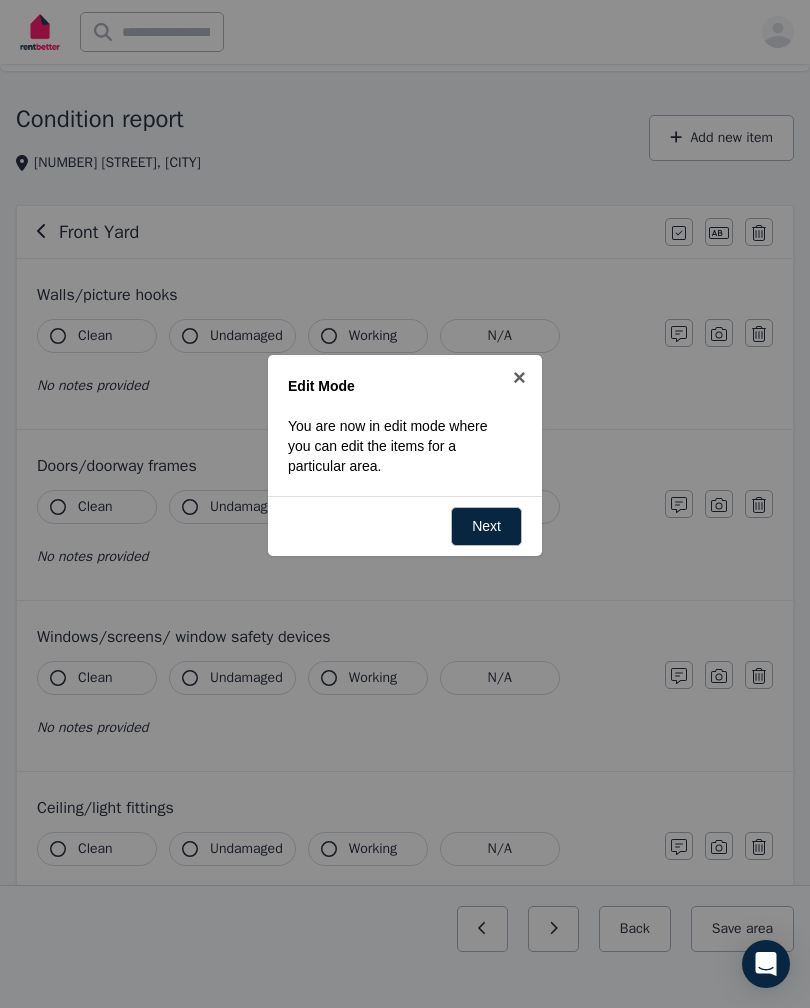 scroll, scrollTop: 50, scrollLeft: 0, axis: vertical 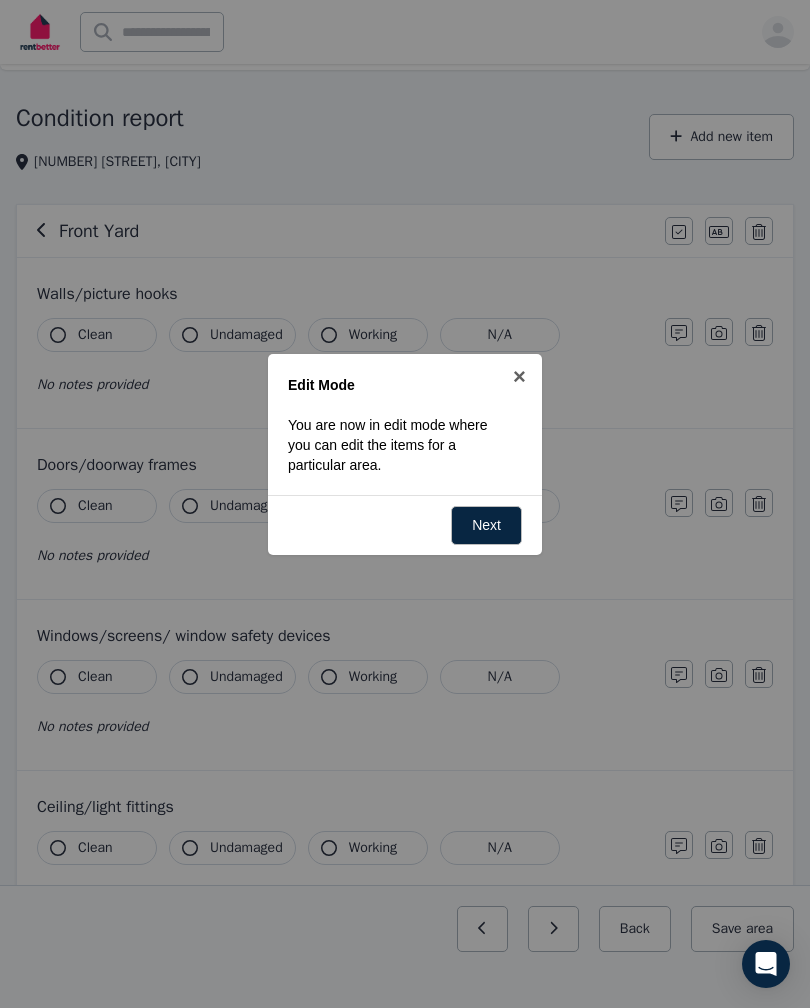 click at bounding box center (405, 504) 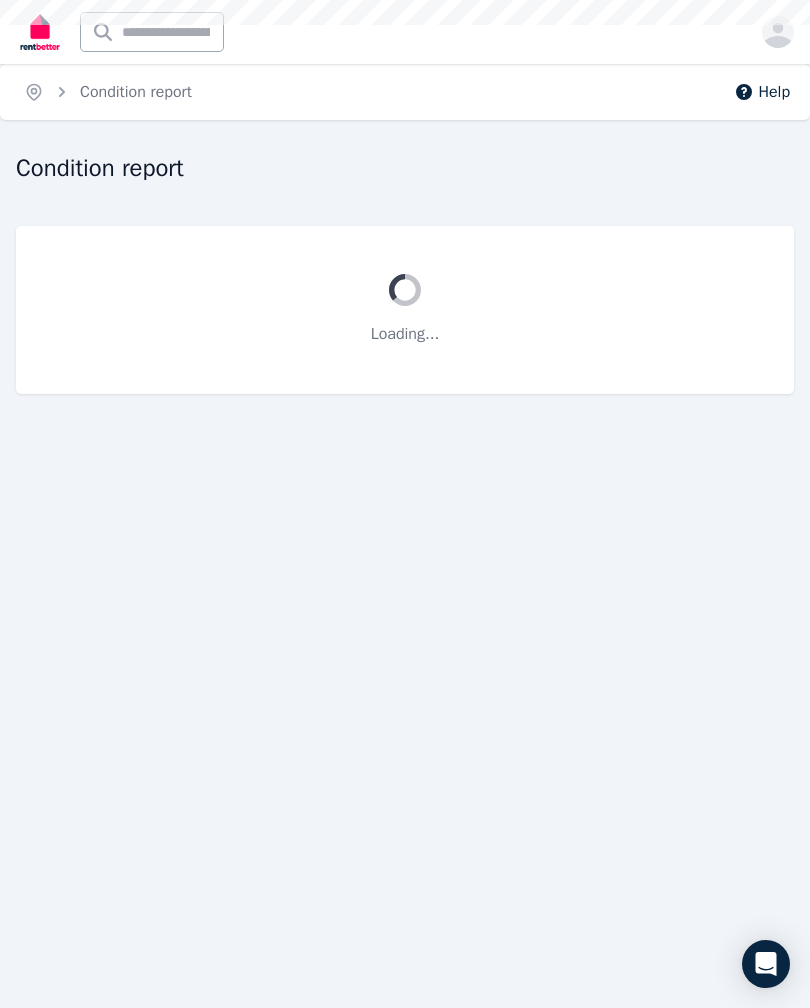 scroll, scrollTop: 0, scrollLeft: 0, axis: both 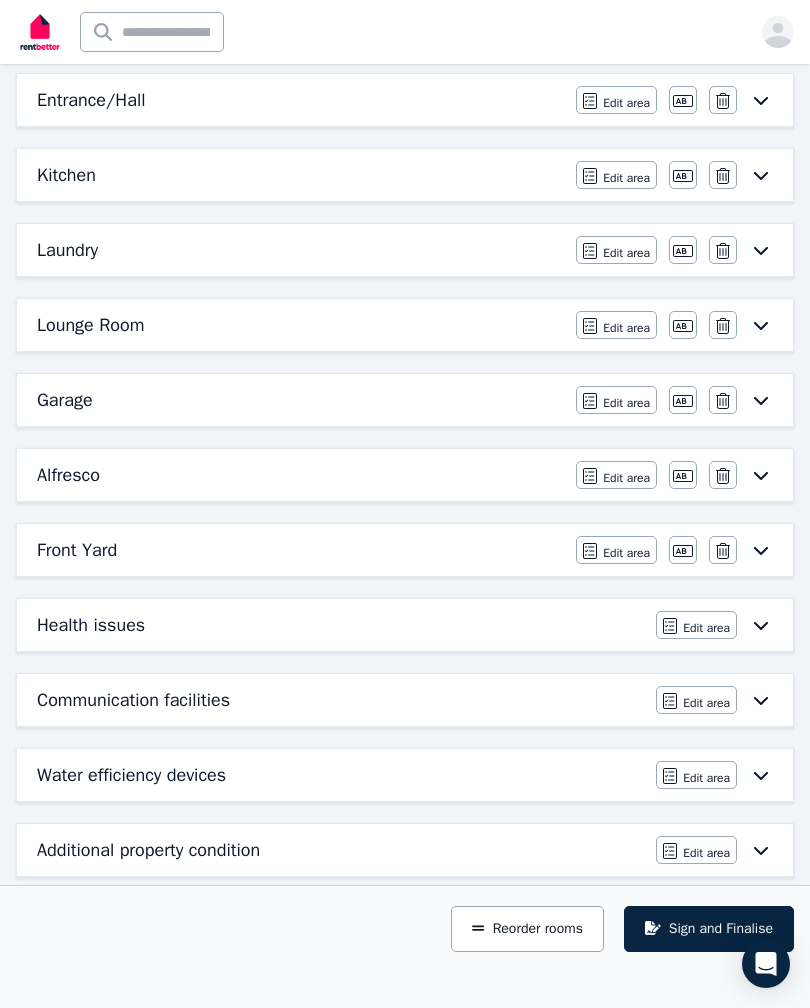 click on "Front Yard" at bounding box center (77, 550) 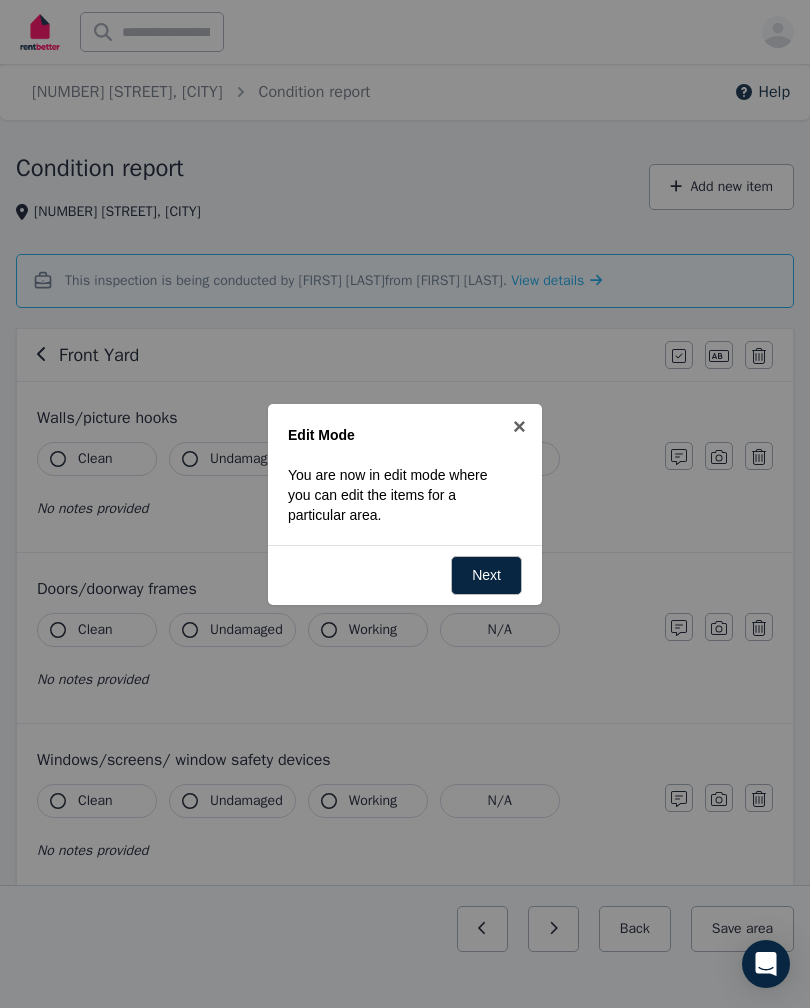 click at bounding box center [405, 504] 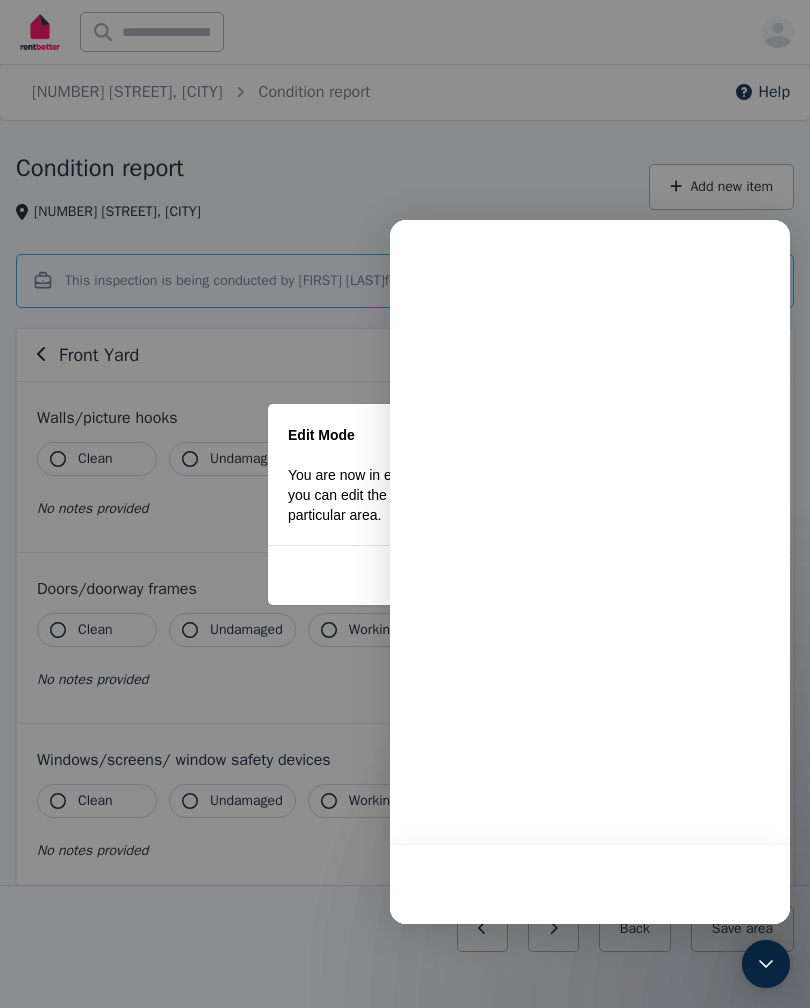 scroll, scrollTop: 0, scrollLeft: 0, axis: both 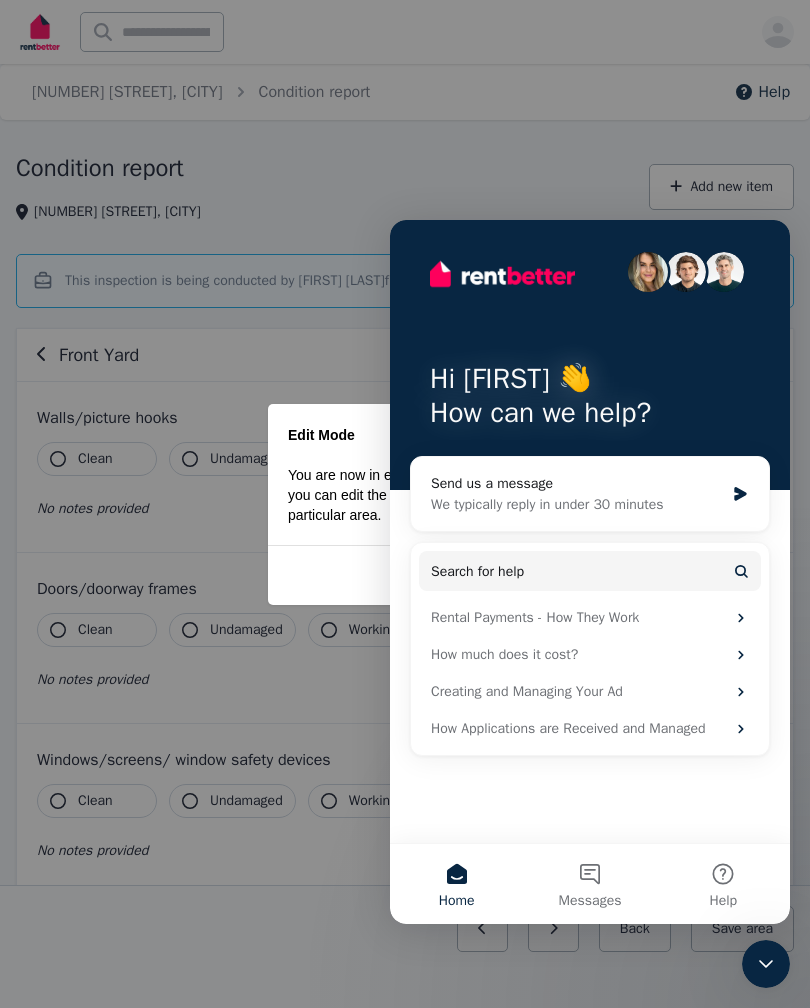 click at bounding box center (405, 504) 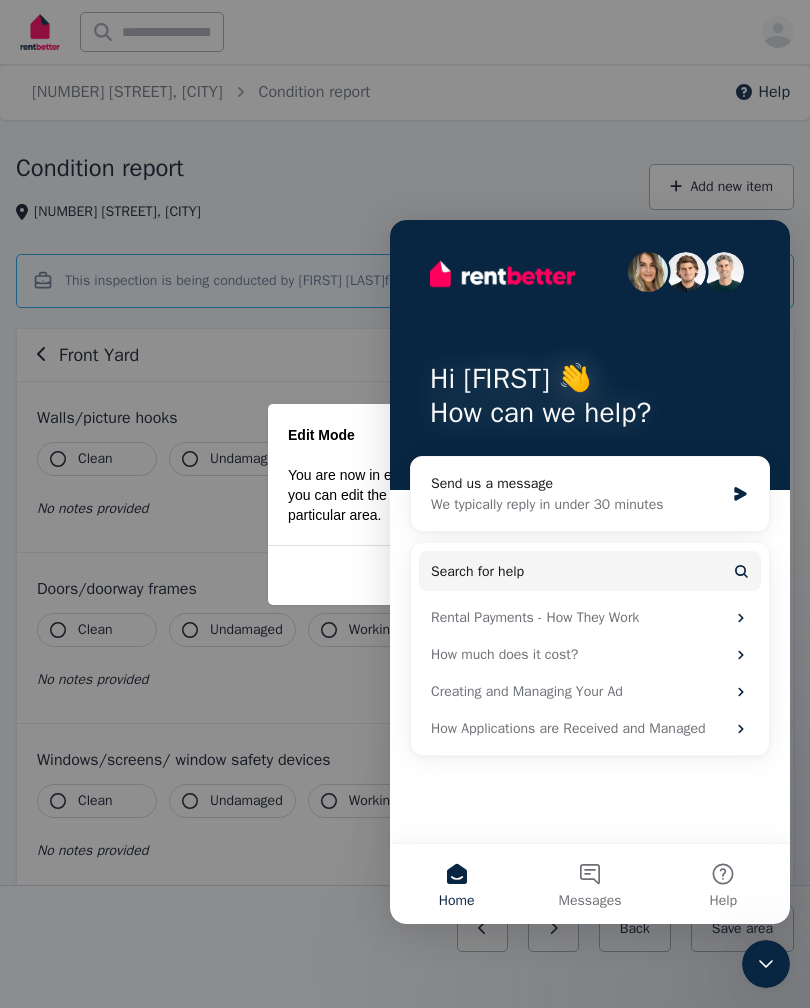 click on "Home" at bounding box center [456, 884] 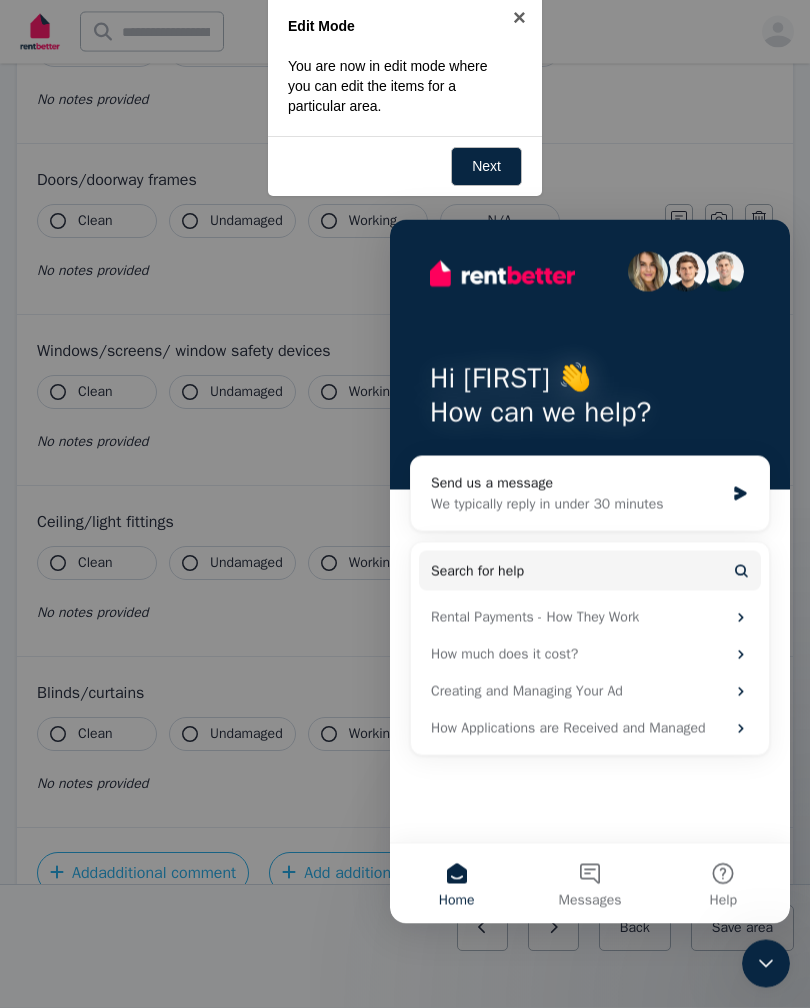 scroll, scrollTop: 411, scrollLeft: 0, axis: vertical 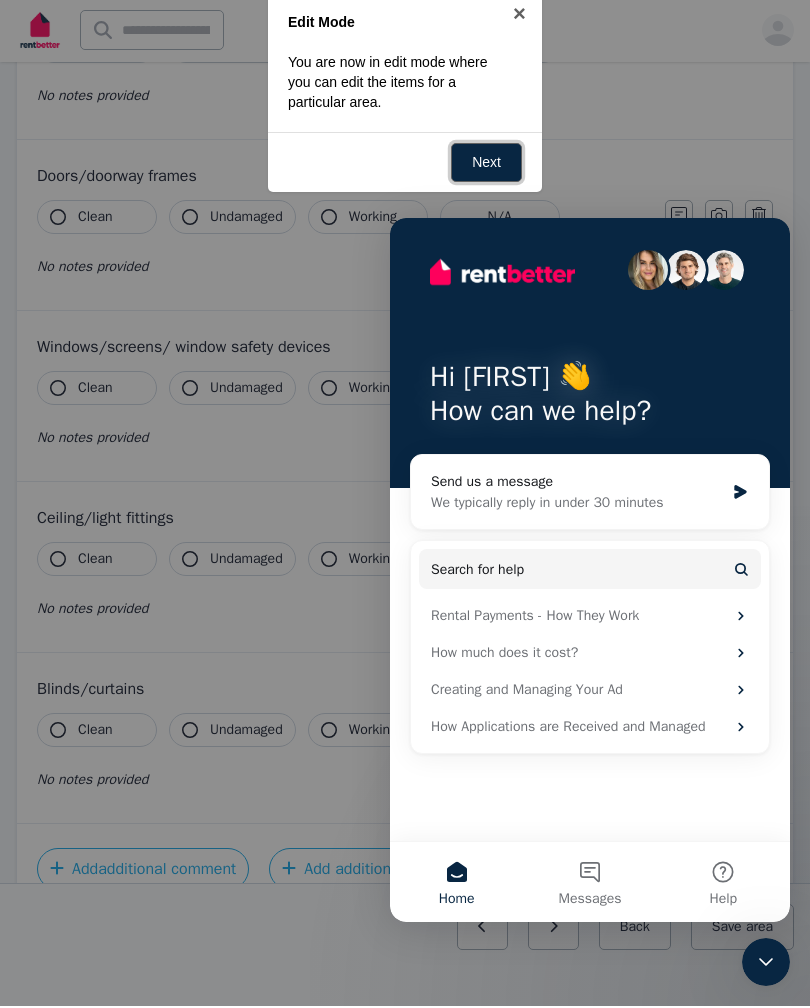 click on "Next" at bounding box center (486, 164) 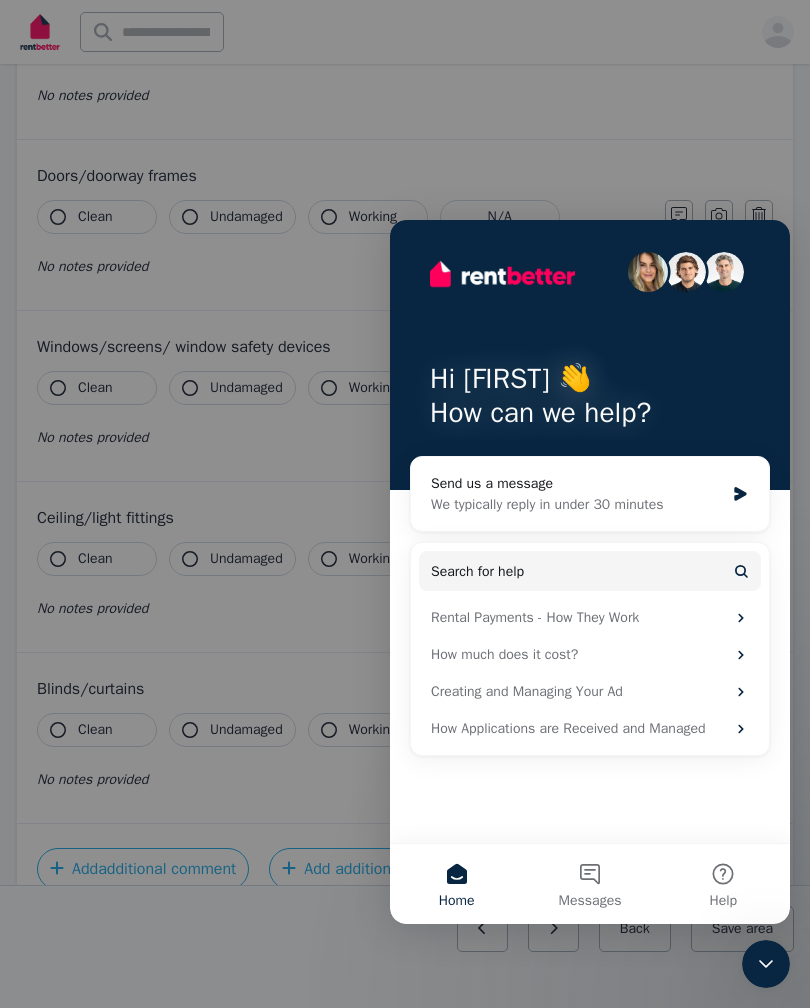 scroll, scrollTop: 0, scrollLeft: 0, axis: both 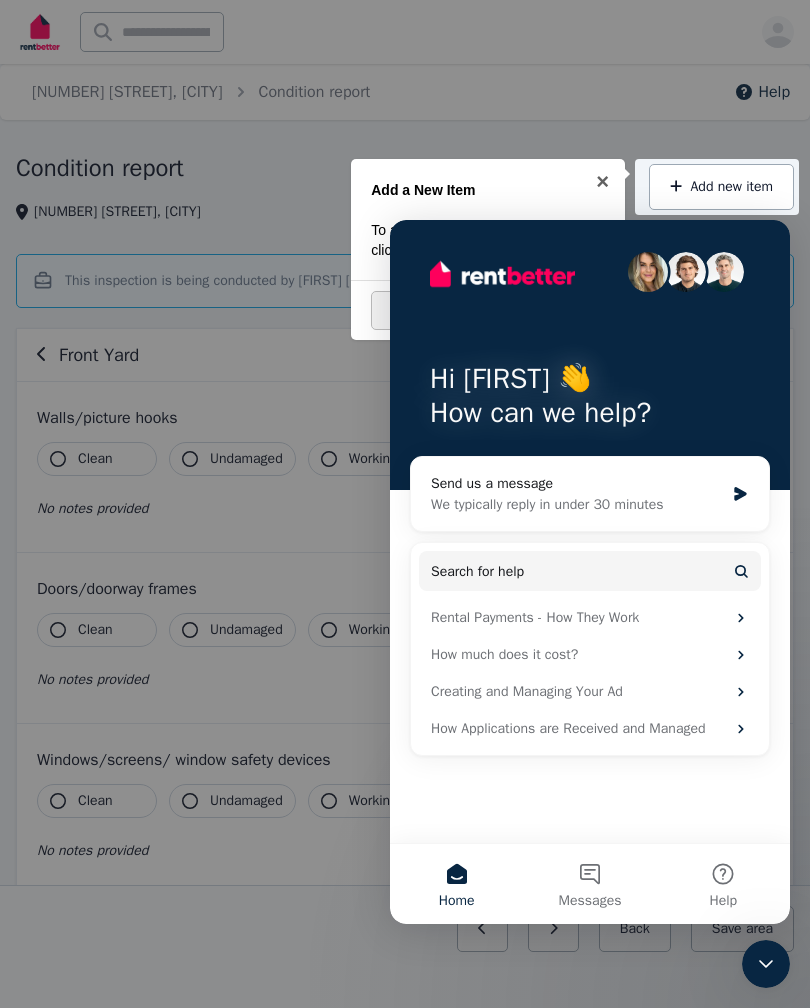 click at bounding box center (405, 504) 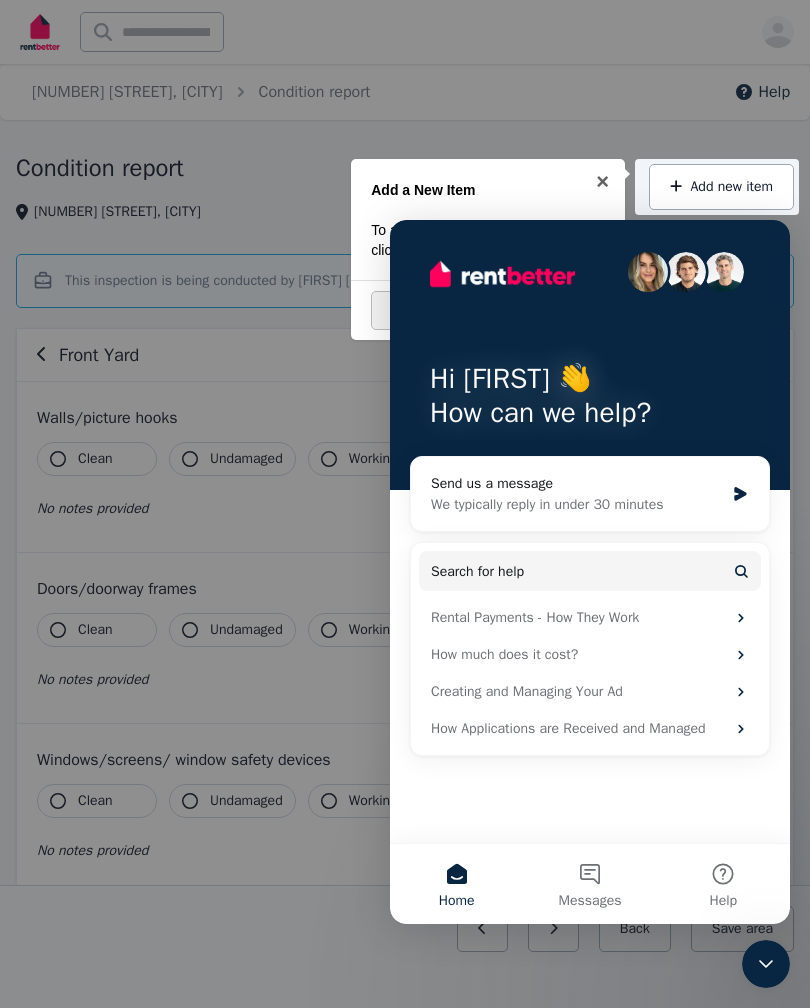 click on "Help" at bounding box center (723, 884) 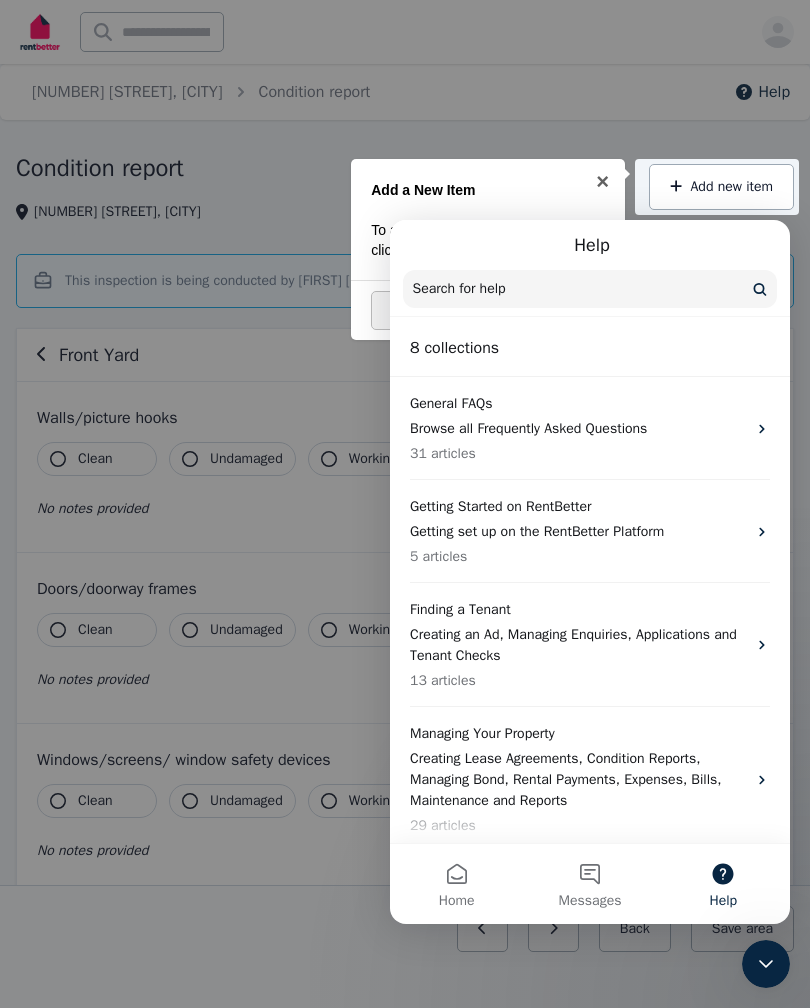 click on "Home" at bounding box center [456, 884] 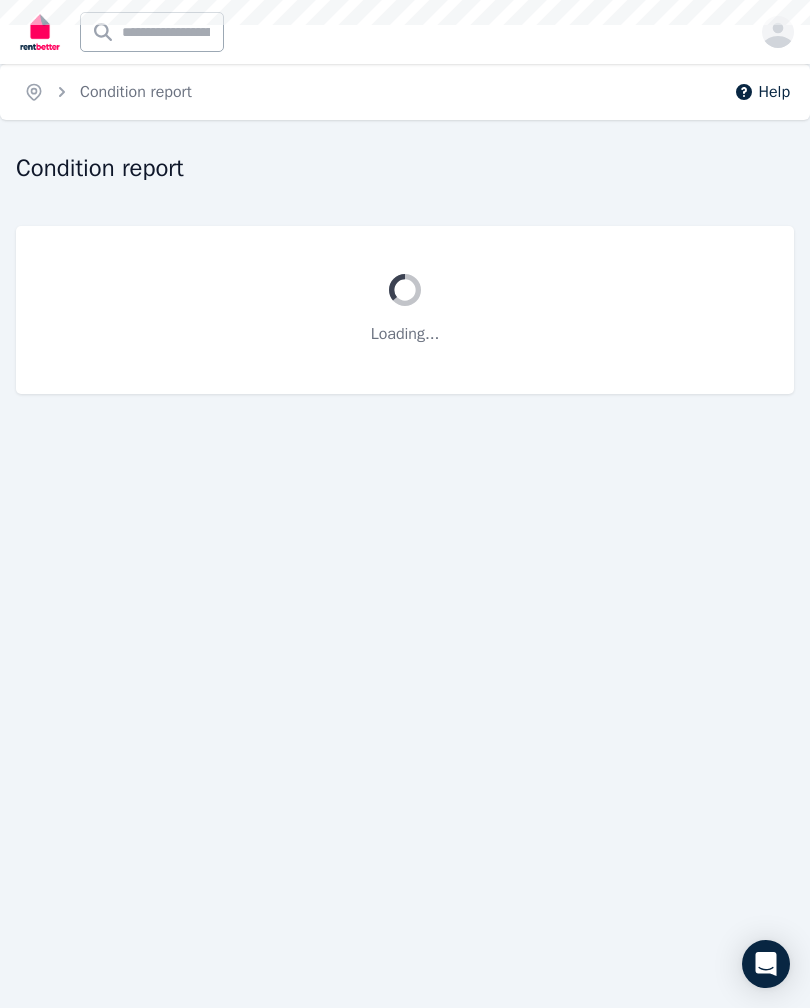 scroll, scrollTop: 0, scrollLeft: 0, axis: both 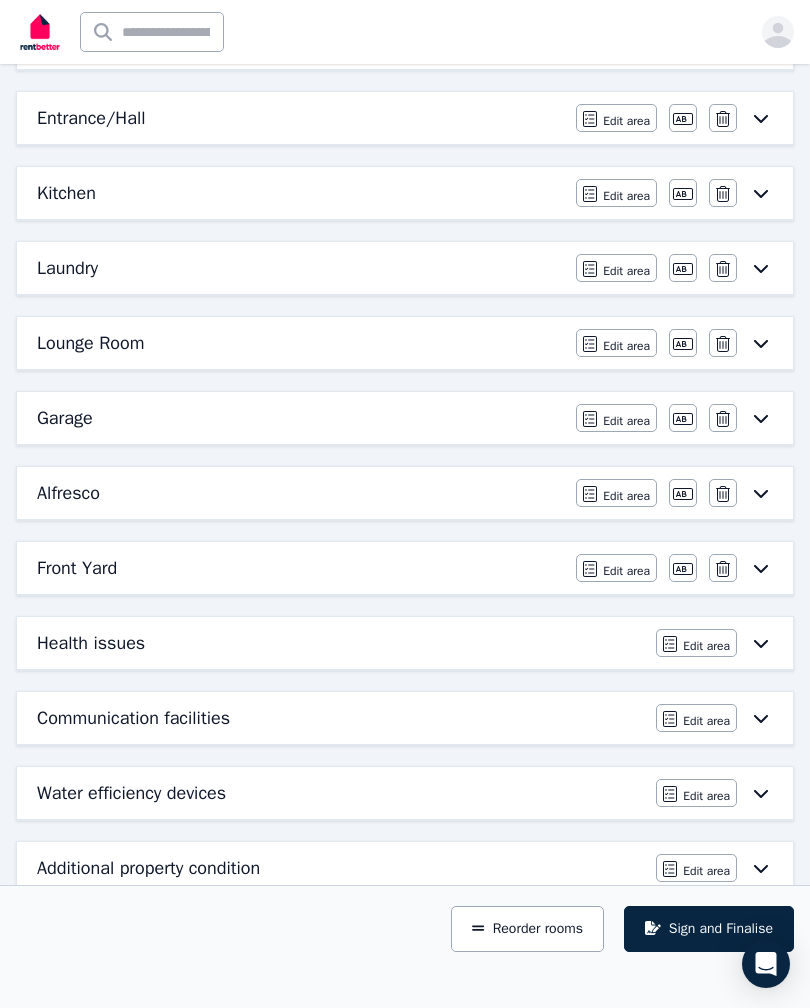 click on "Edit area" at bounding box center [616, 568] 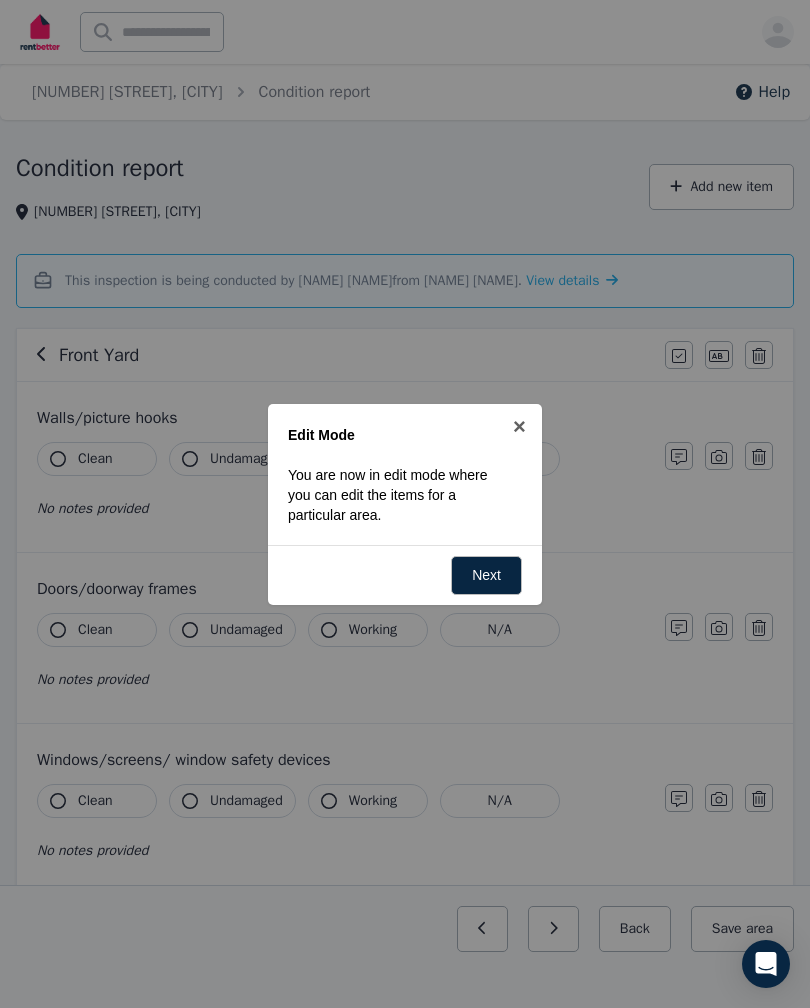 click at bounding box center (405, 504) 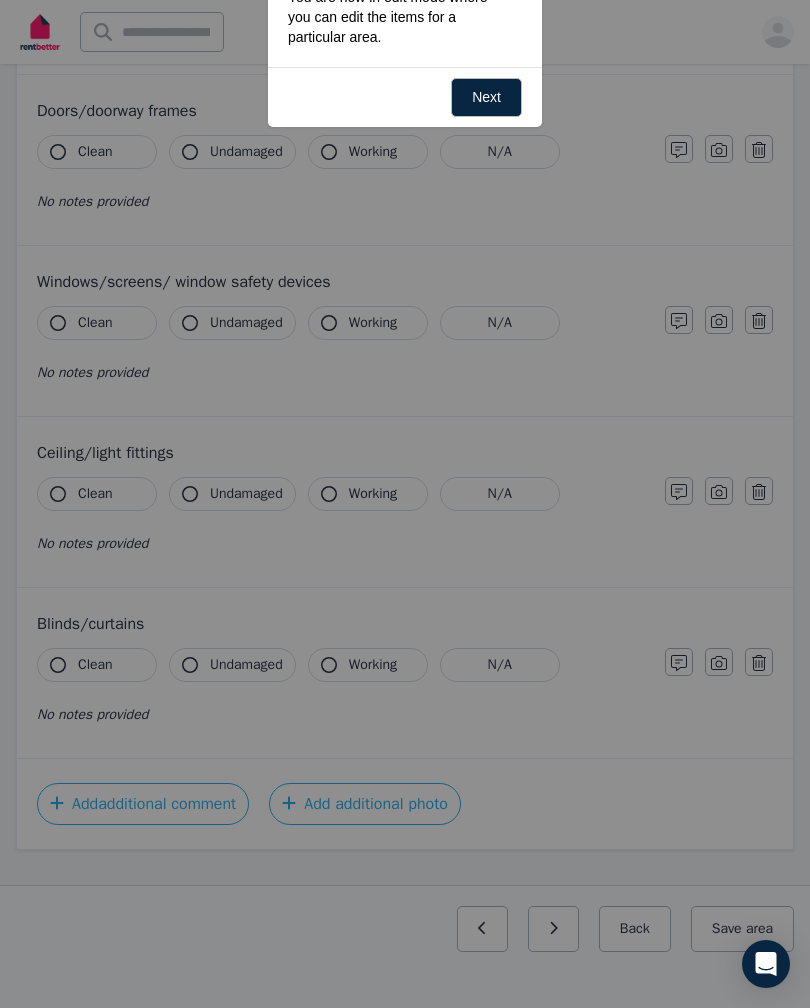 scroll, scrollTop: 486, scrollLeft: 0, axis: vertical 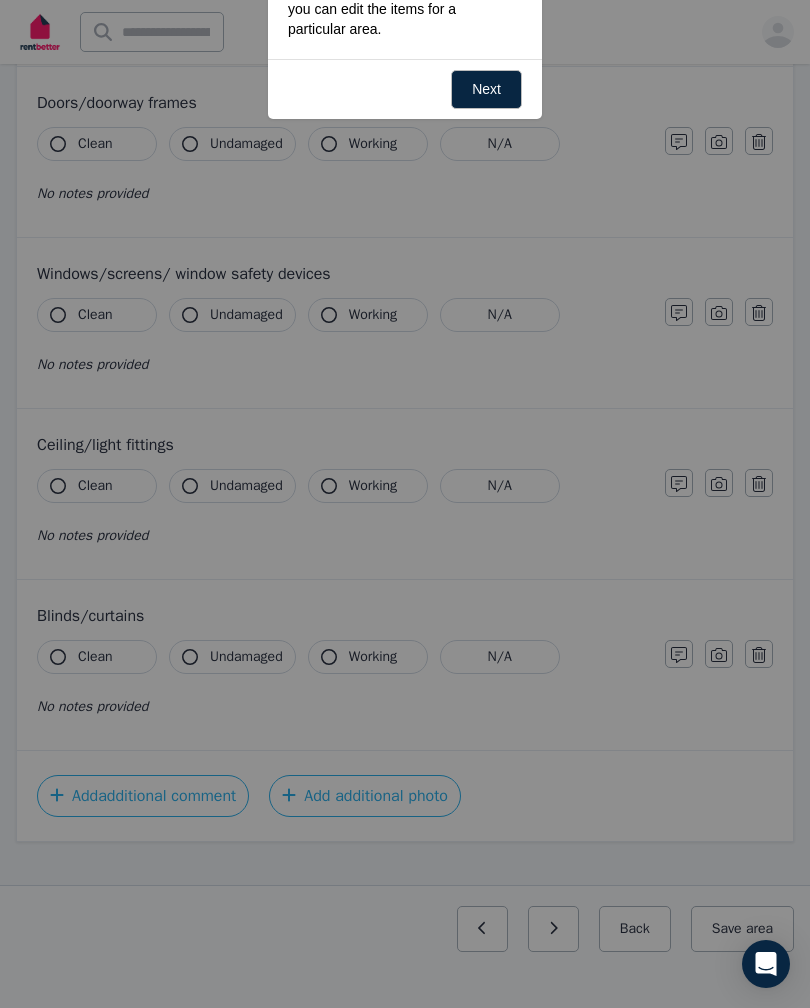click at bounding box center (405, 504) 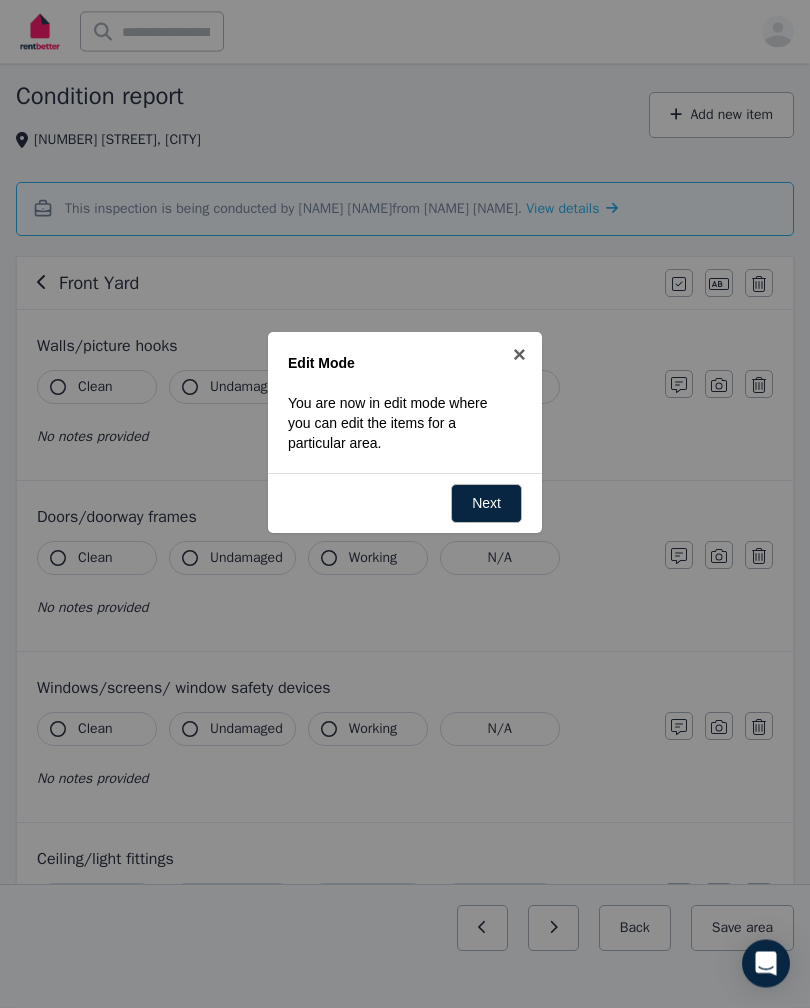 scroll, scrollTop: 0, scrollLeft: 0, axis: both 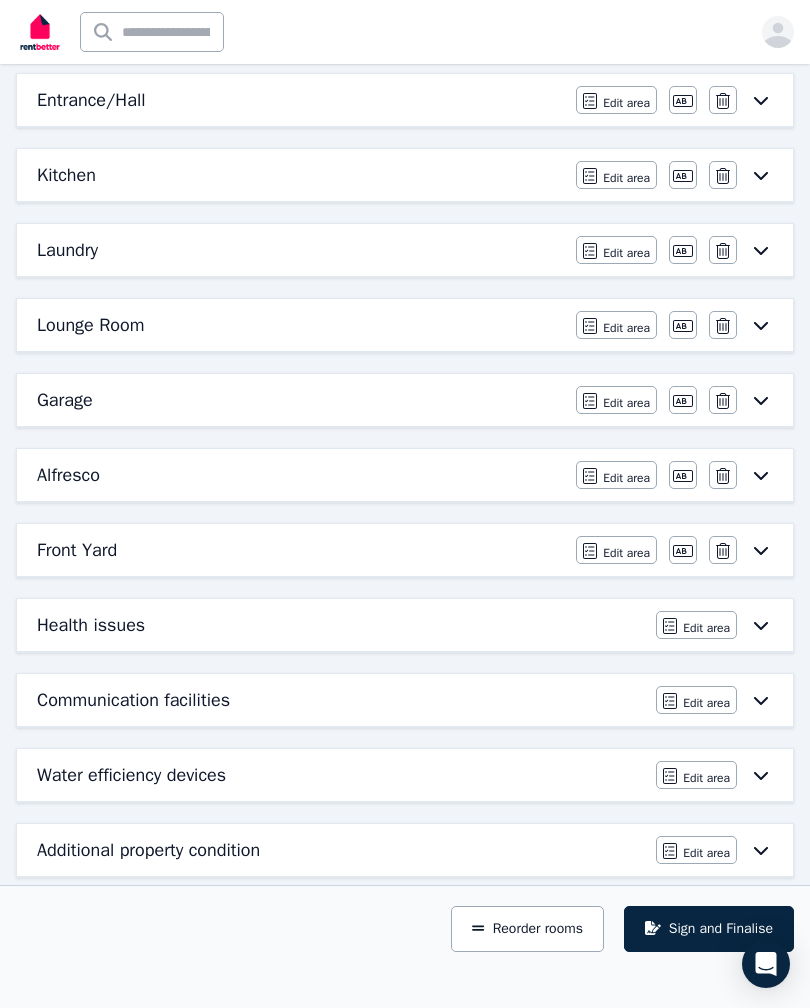 click 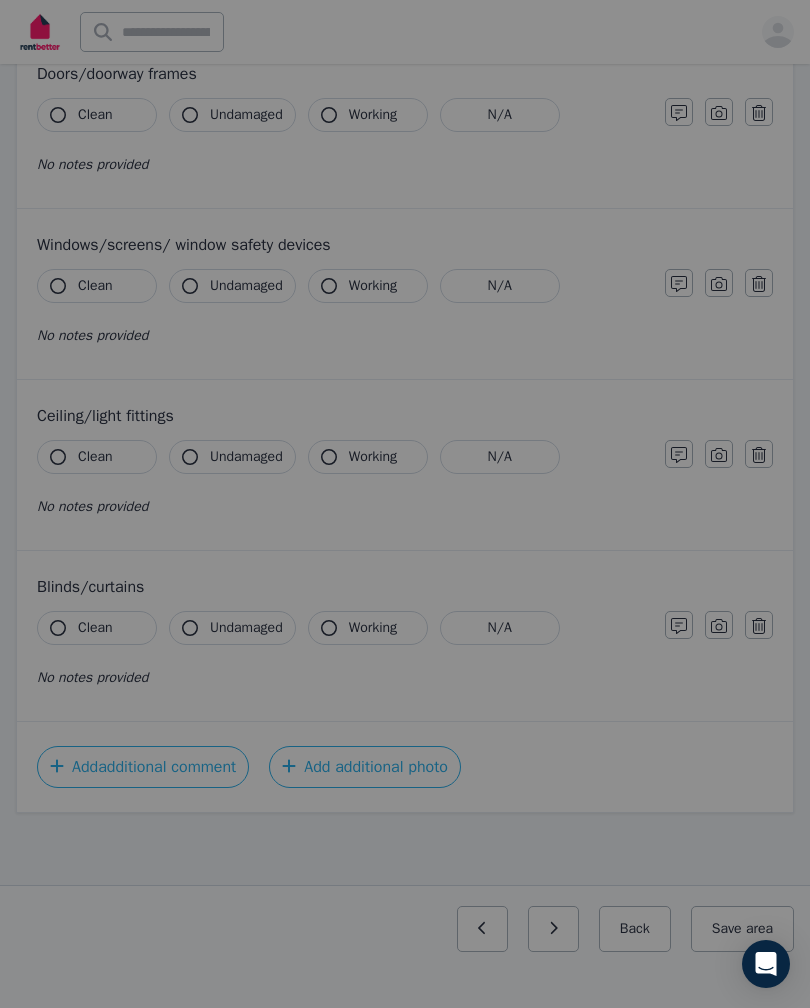 scroll, scrollTop: 0, scrollLeft: 0, axis: both 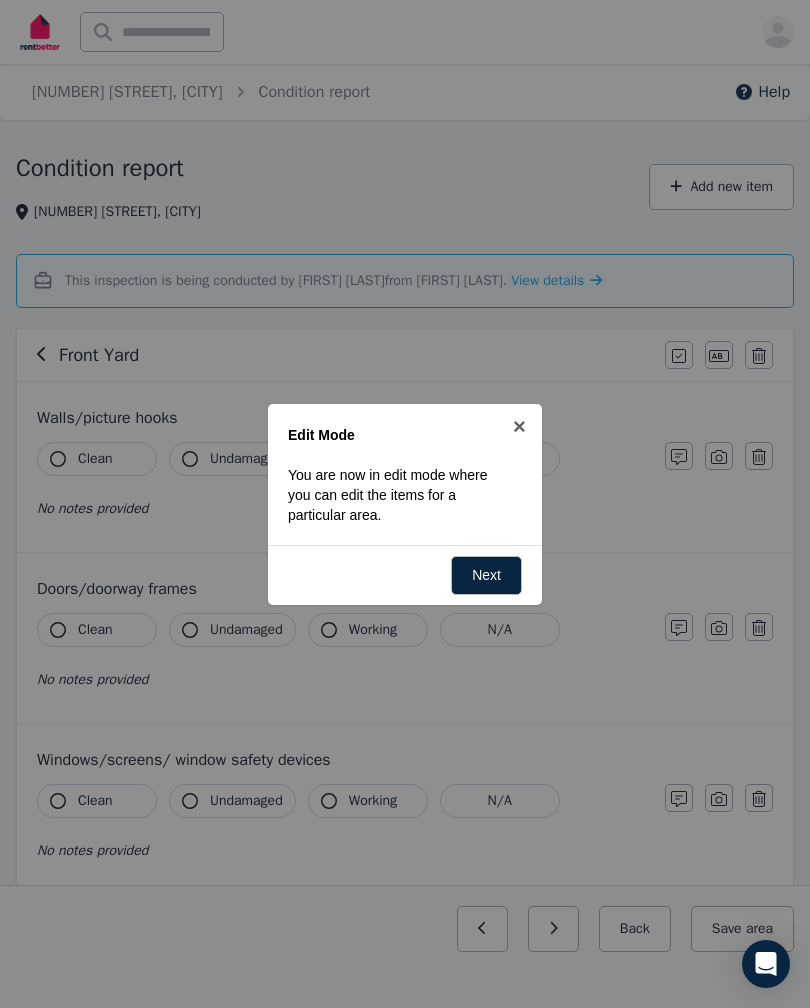 click at bounding box center [405, 504] 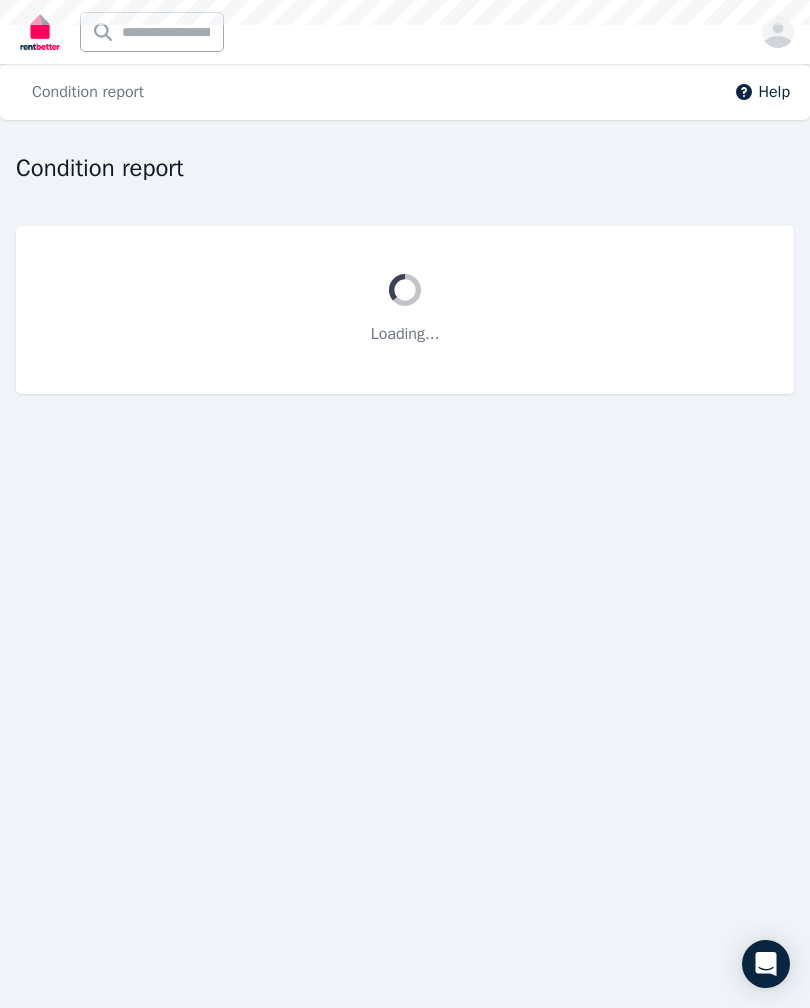 scroll, scrollTop: 0, scrollLeft: 0, axis: both 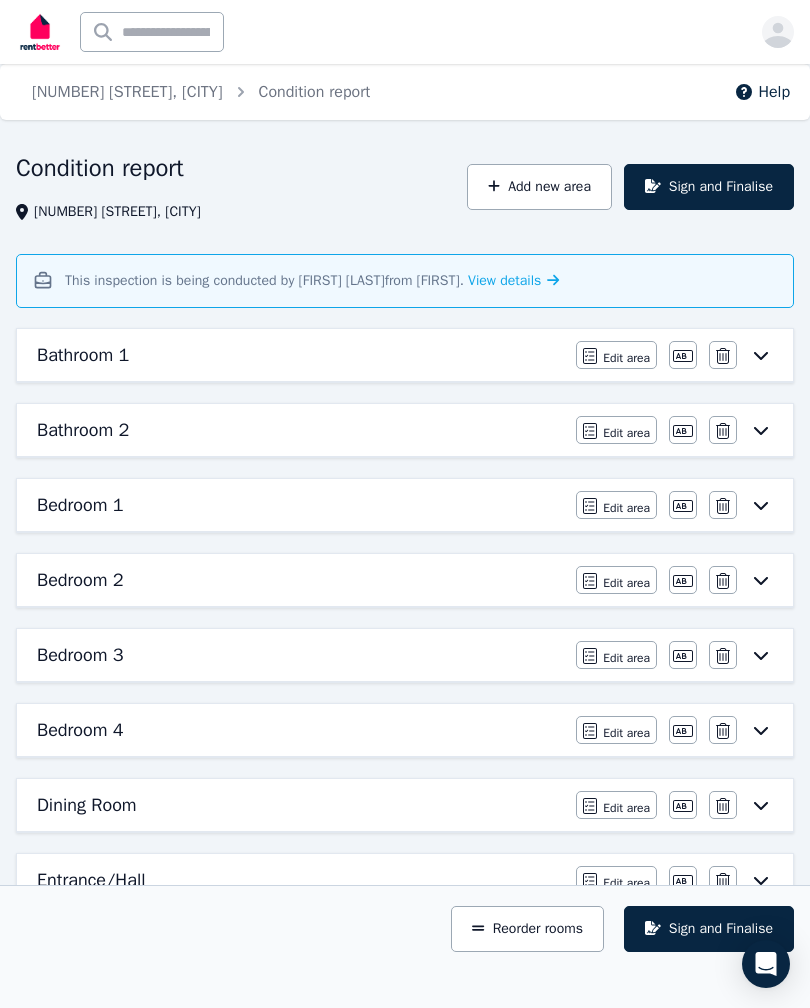 click 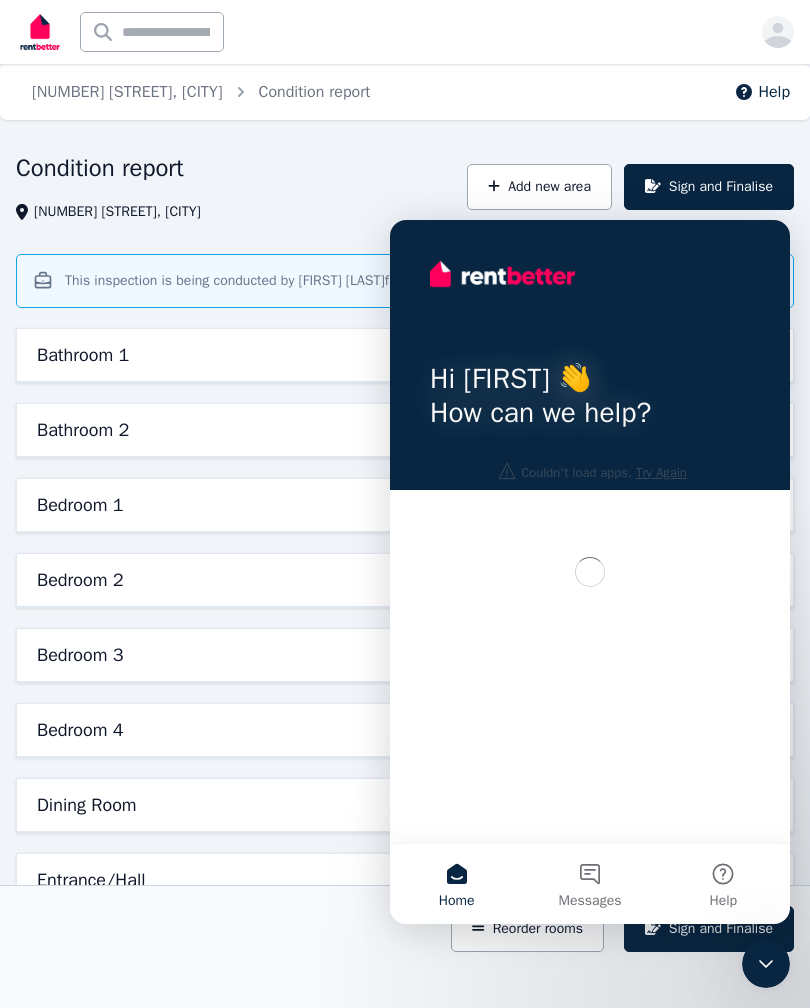 scroll, scrollTop: 0, scrollLeft: 0, axis: both 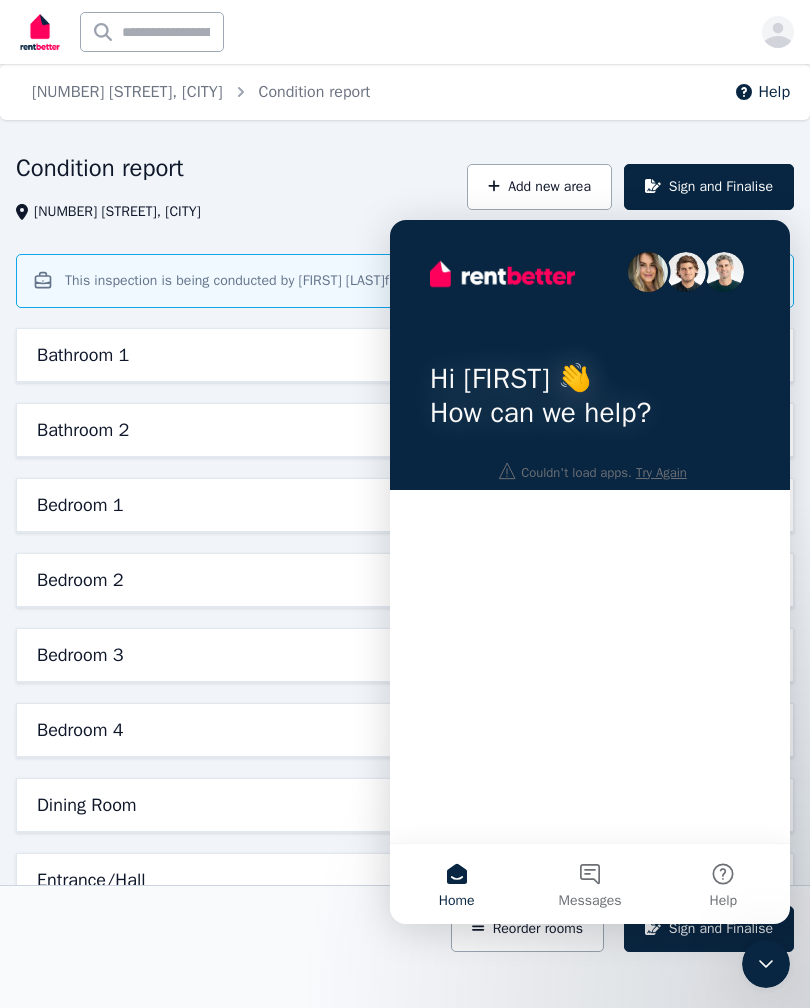 click on "Messages" at bounding box center [590, 901] 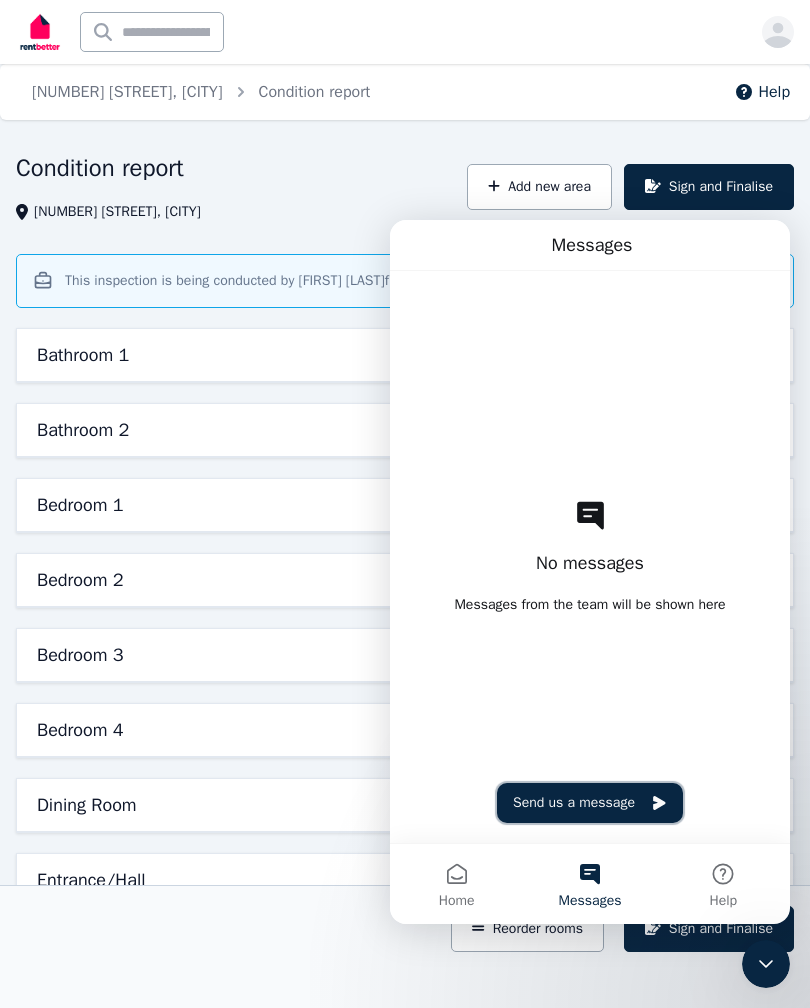 click on "Send us a message" at bounding box center (590, 803) 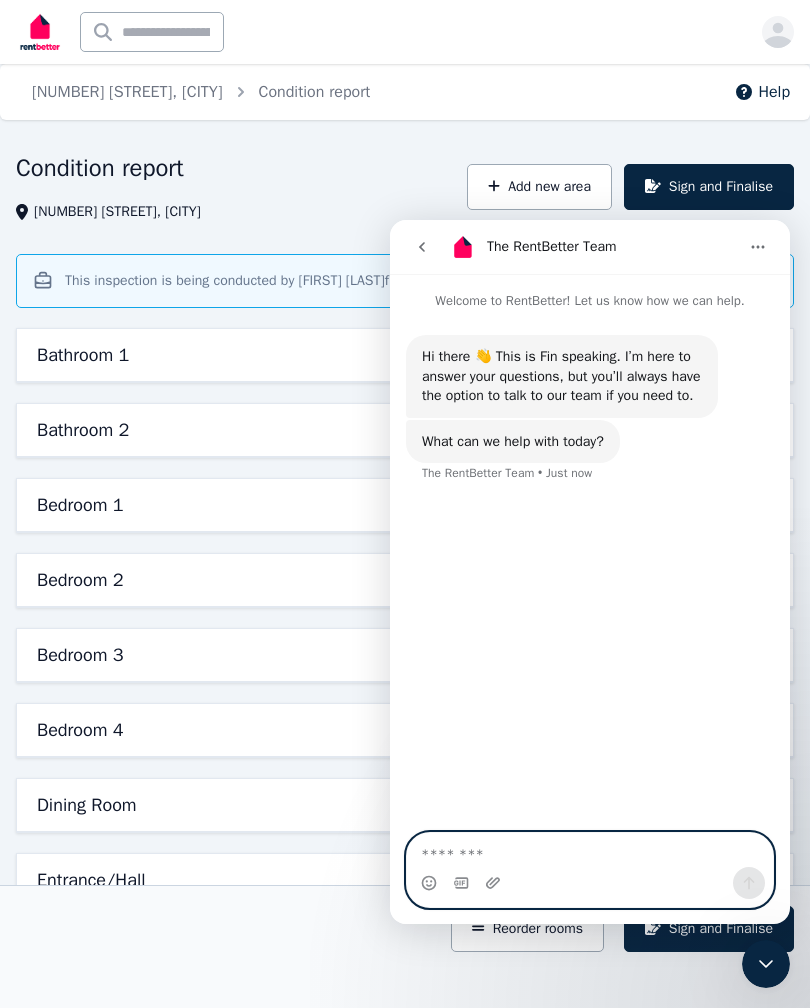 click 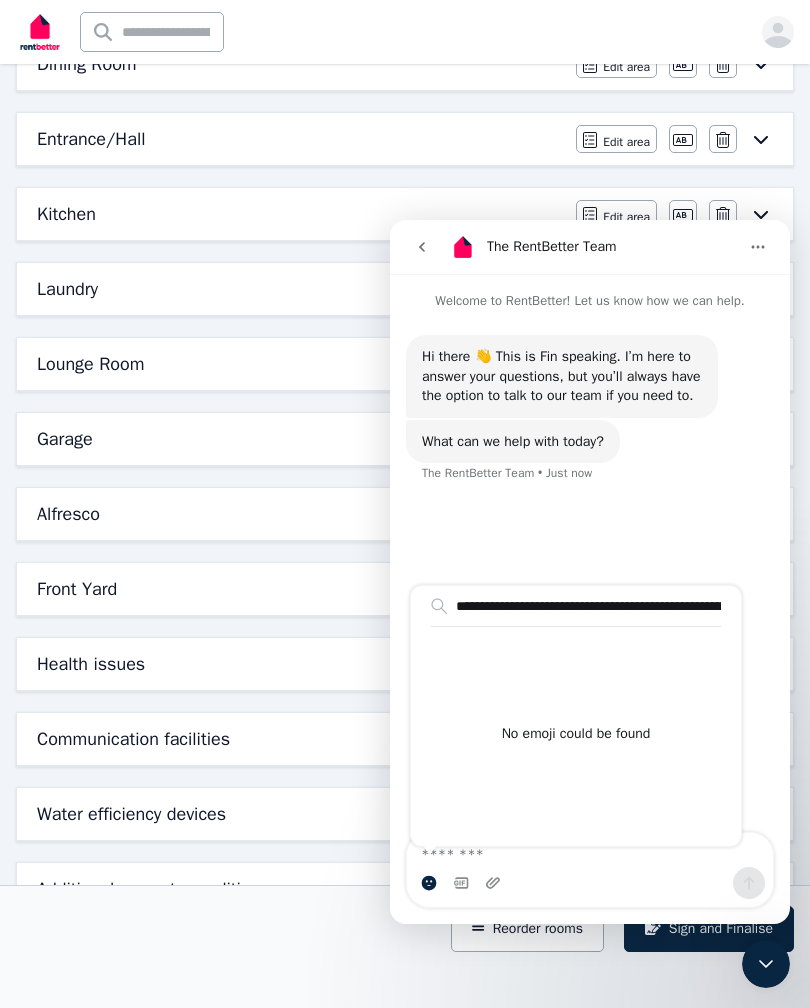 scroll, scrollTop: 780, scrollLeft: 0, axis: vertical 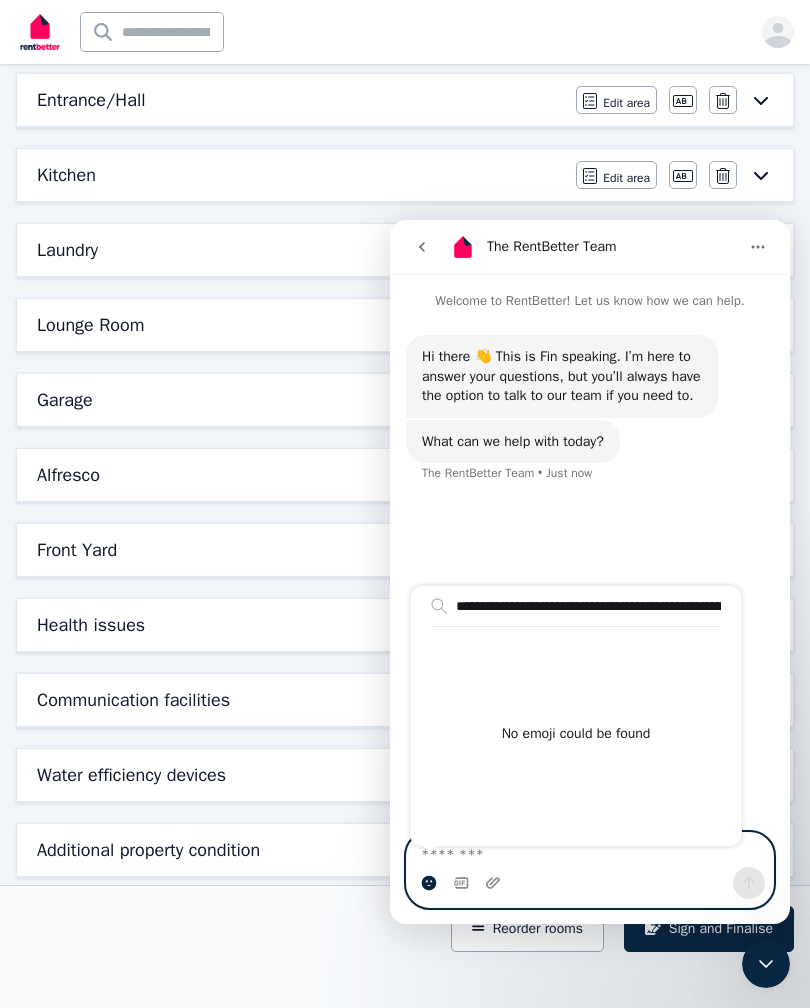 click on "**********" at bounding box center [576, 606] 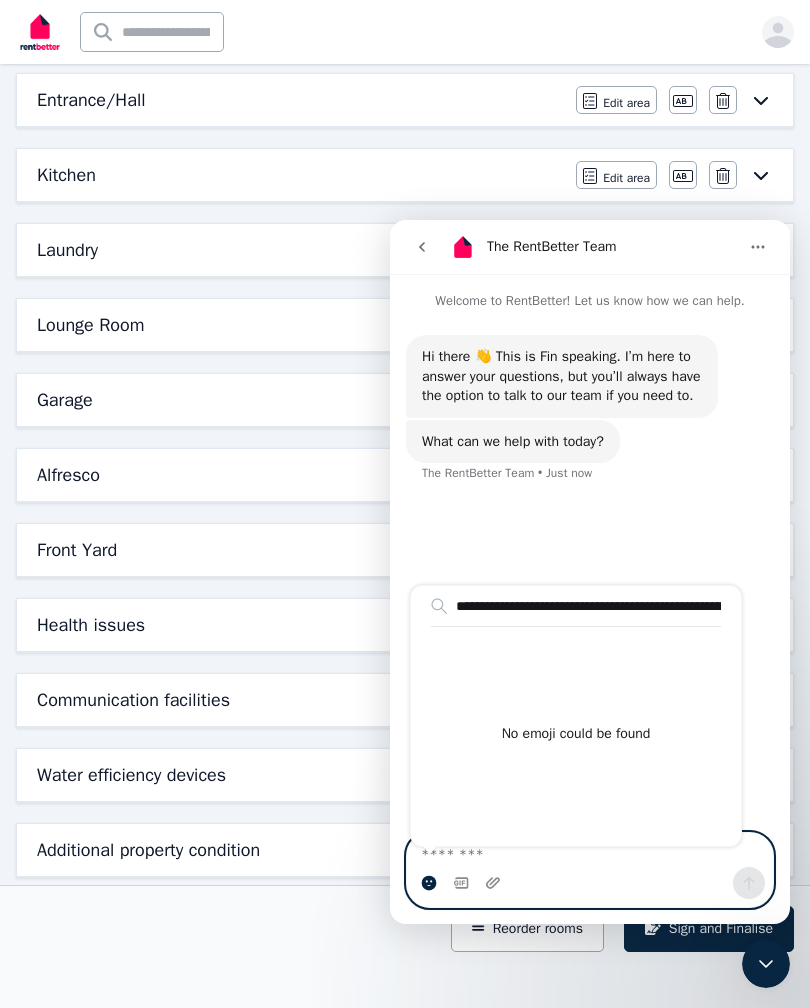type on "**********" 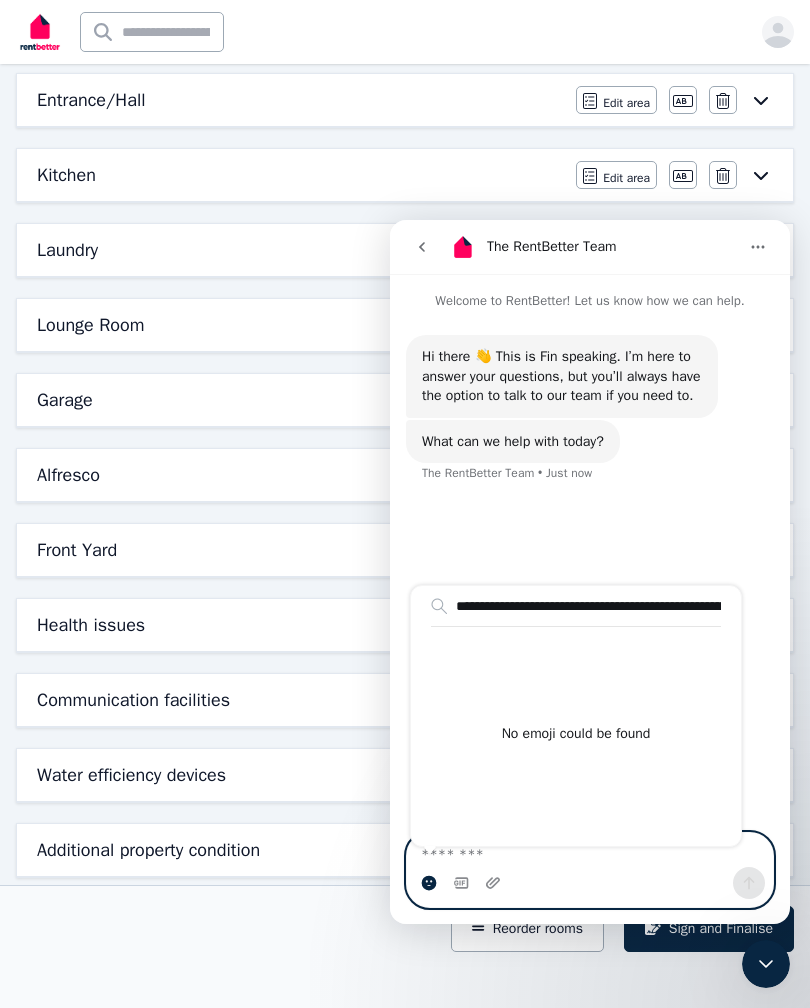 click at bounding box center [590, 850] 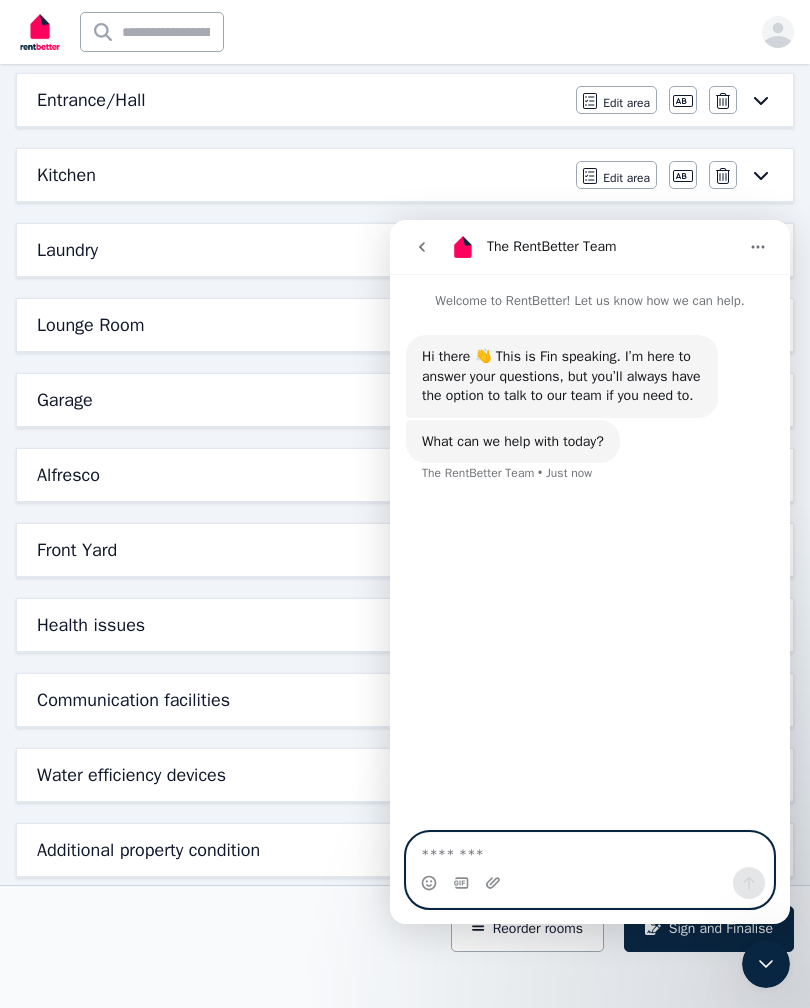 click at bounding box center [590, 850] 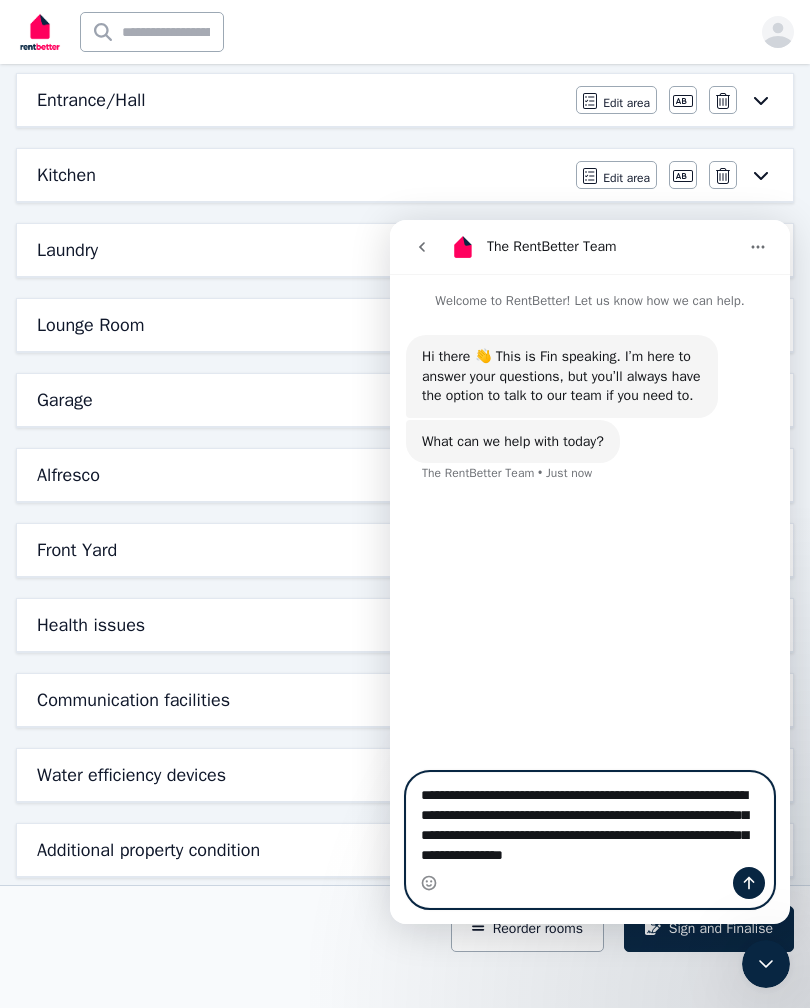 type on "**********" 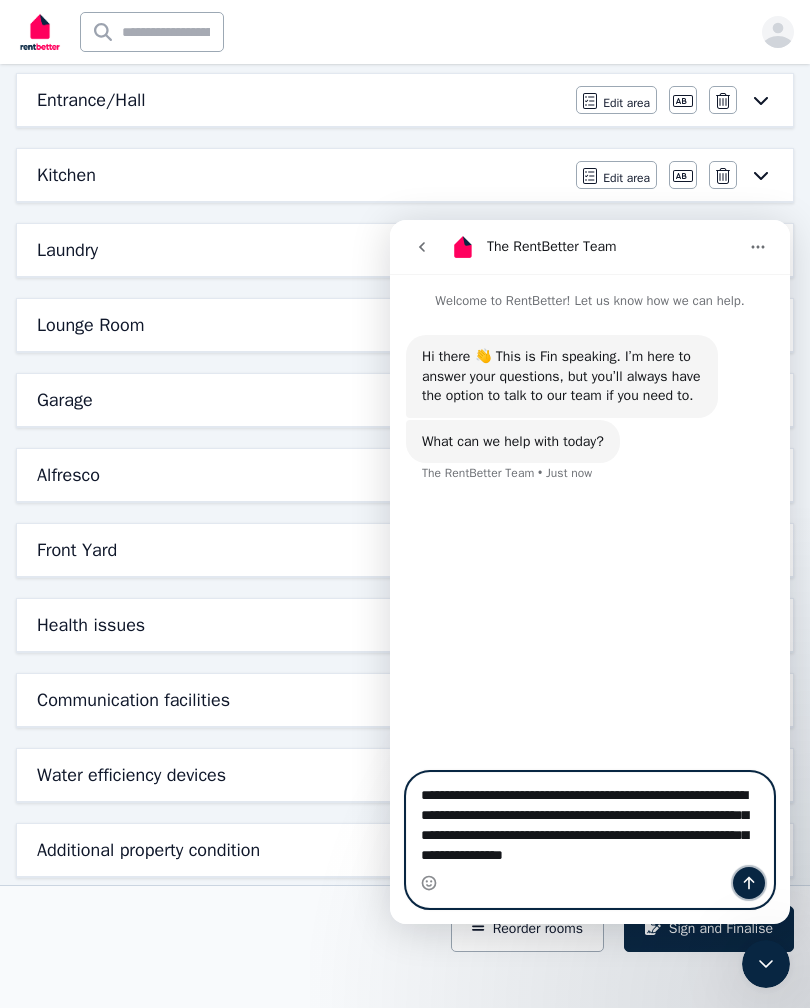 click 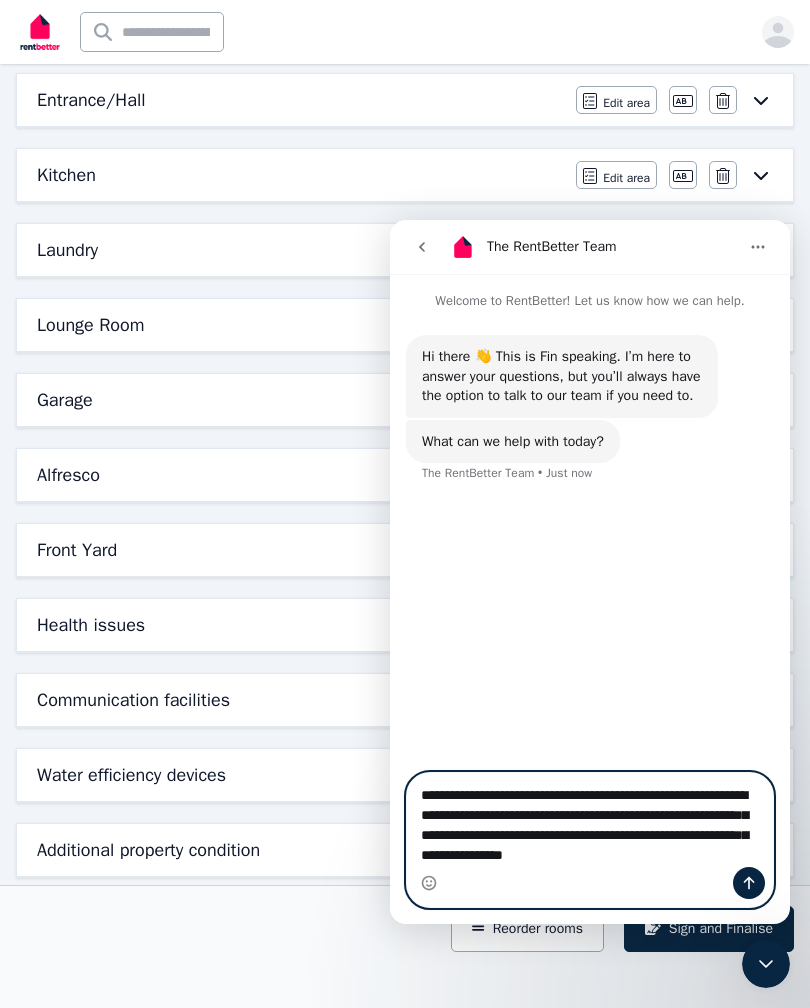 type 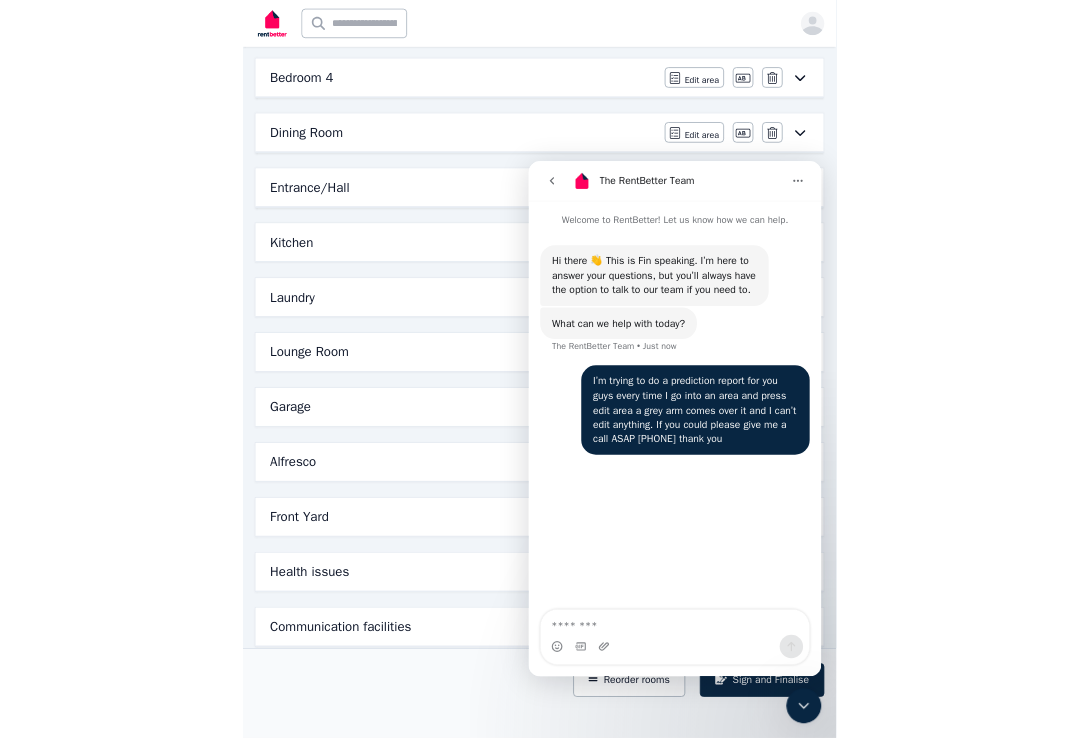 scroll, scrollTop: 780, scrollLeft: 0, axis: vertical 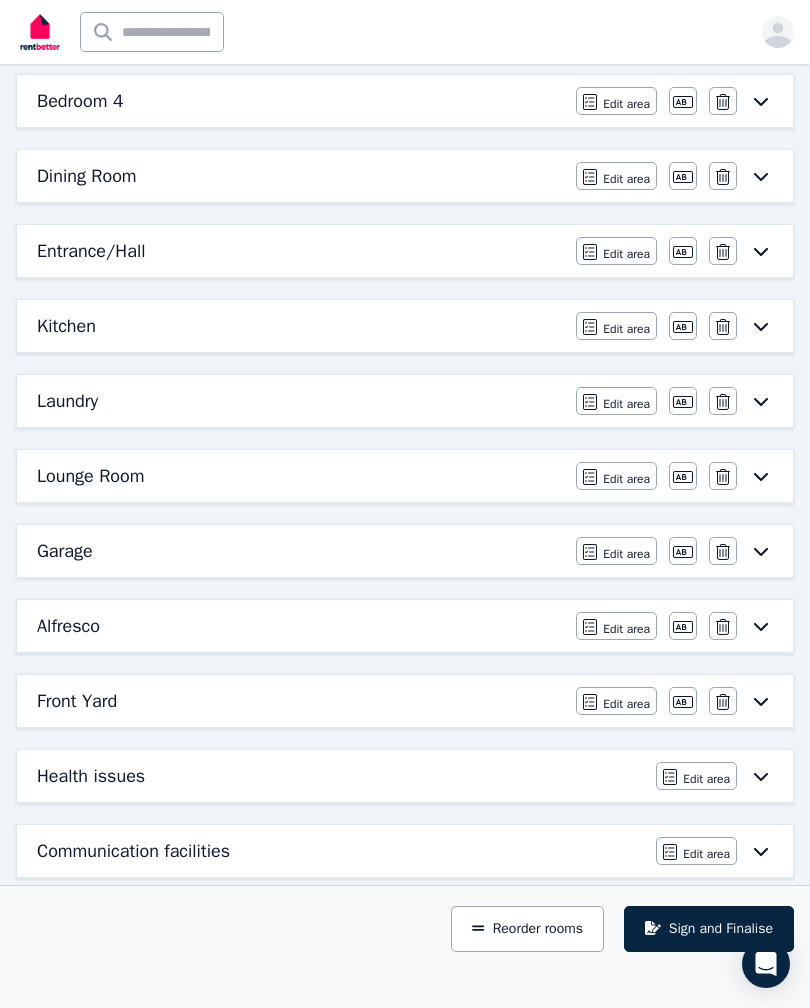 click 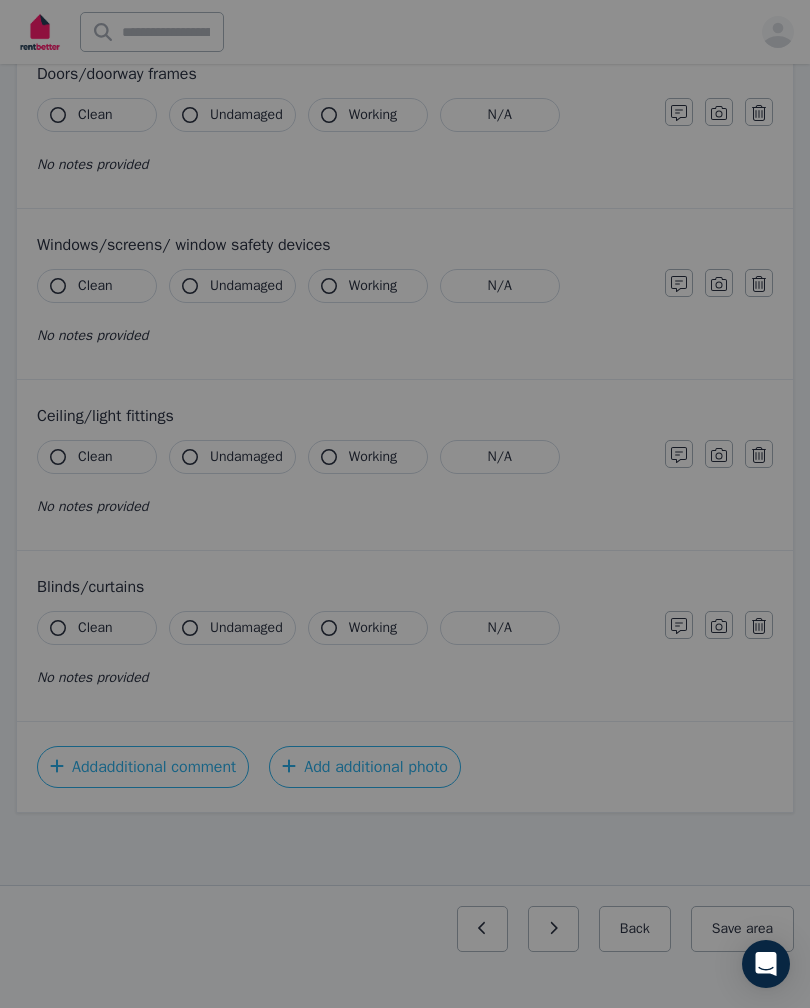 scroll, scrollTop: 0, scrollLeft: 0, axis: both 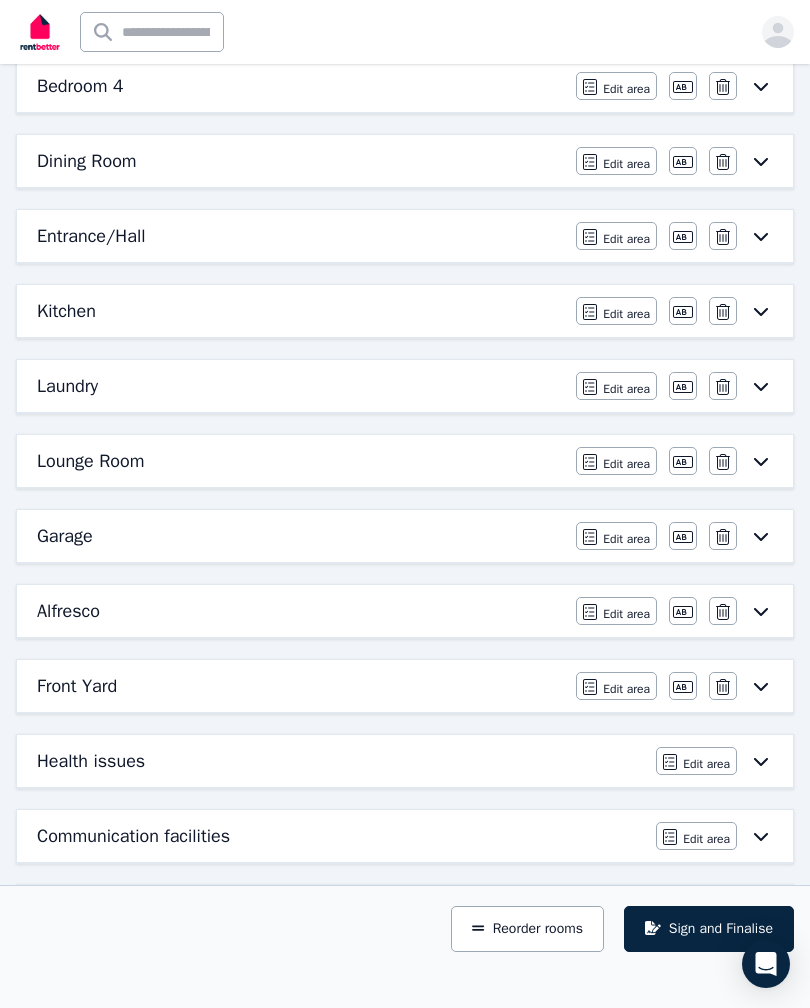 click on "Edit area" at bounding box center (626, 689) 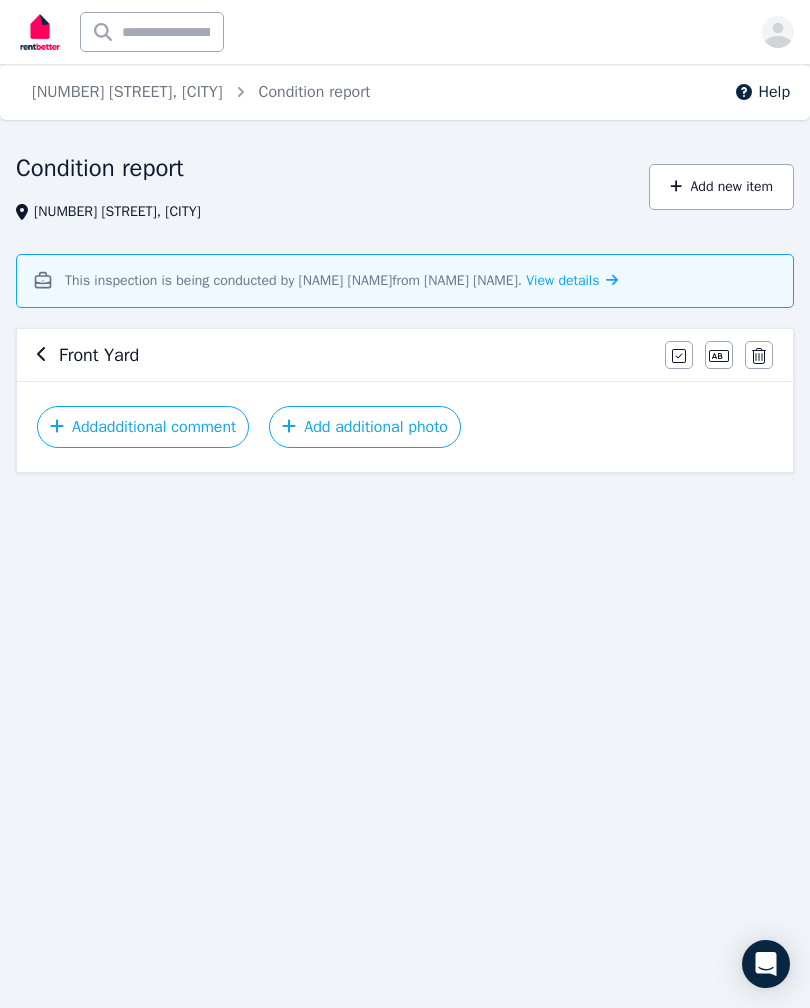 scroll, scrollTop: 0, scrollLeft: 0, axis: both 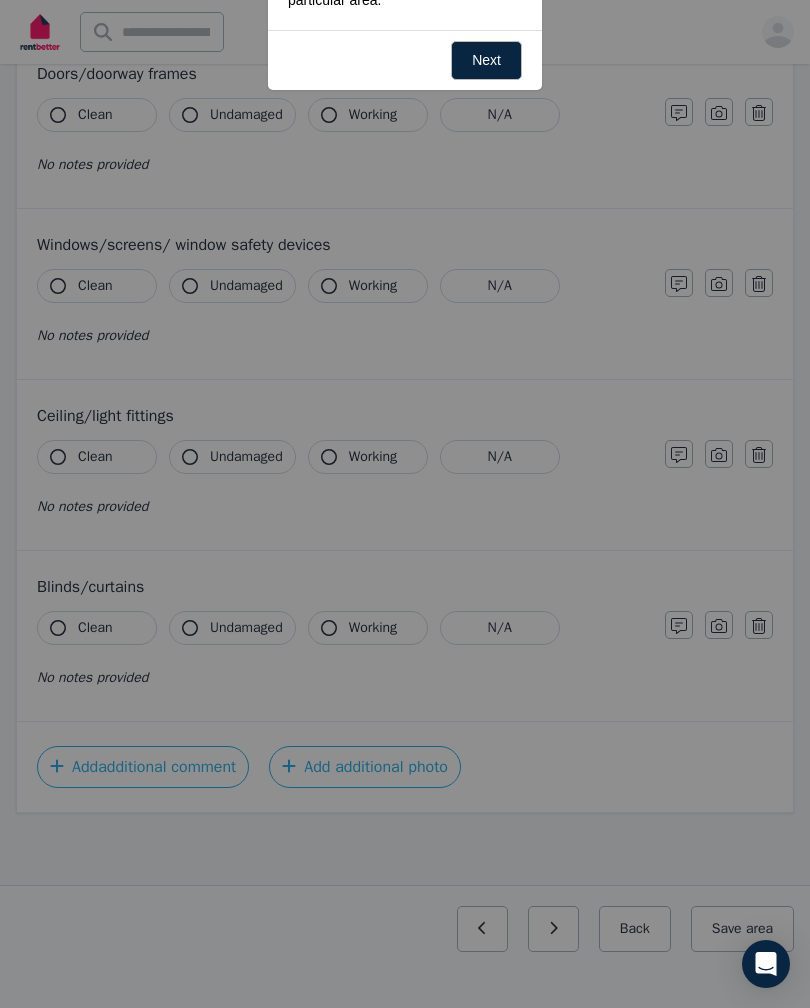 click at bounding box center (405, 504) 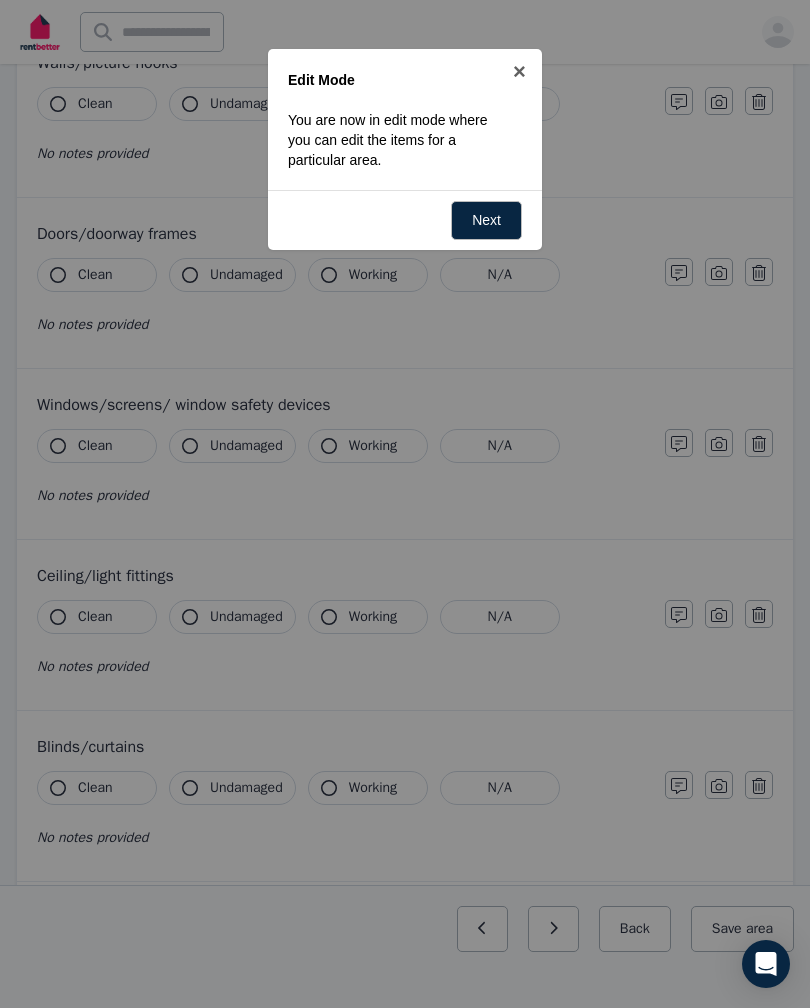 scroll, scrollTop: 0, scrollLeft: 0, axis: both 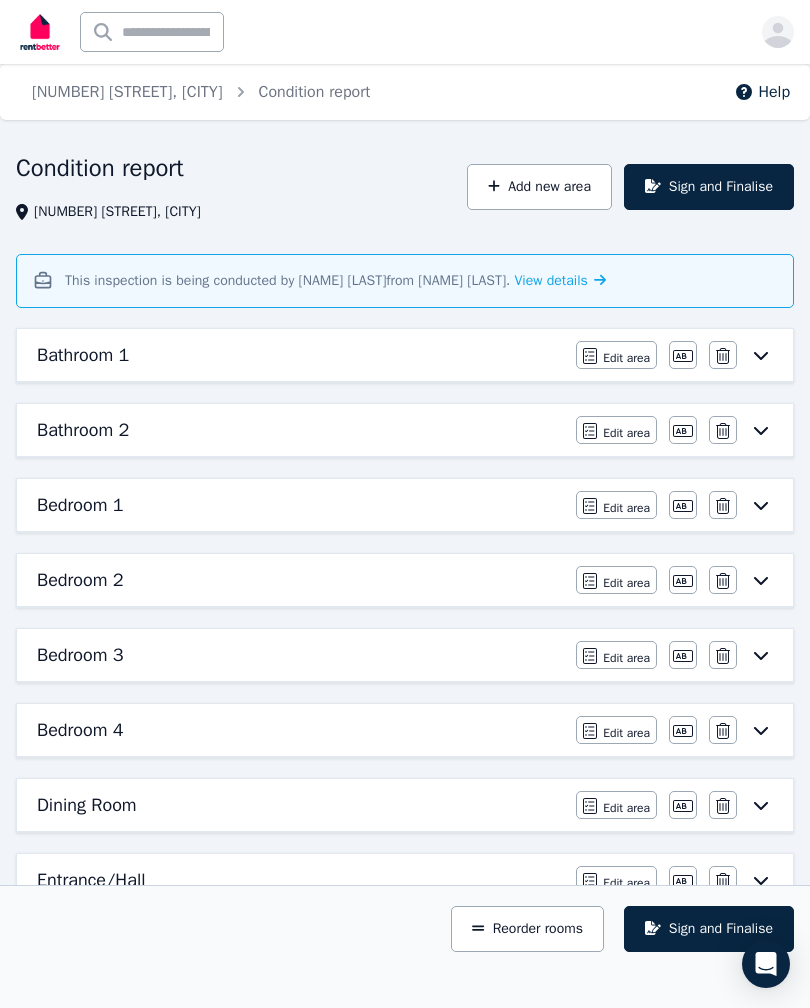 click 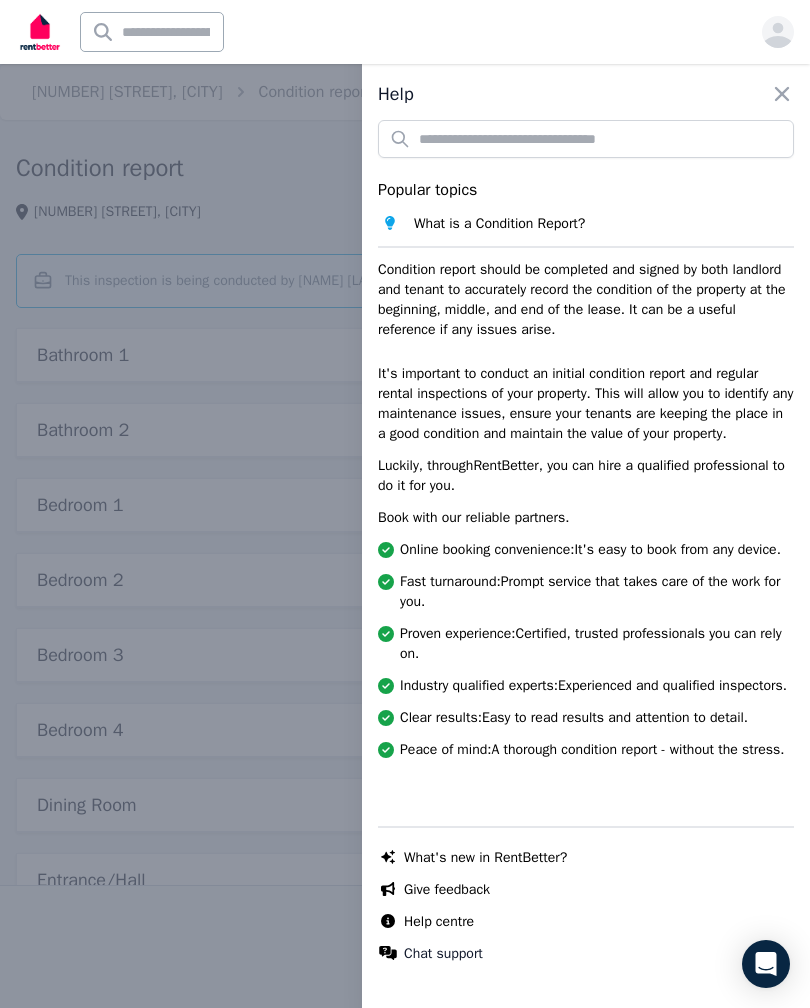 scroll, scrollTop: 0, scrollLeft: 0, axis: both 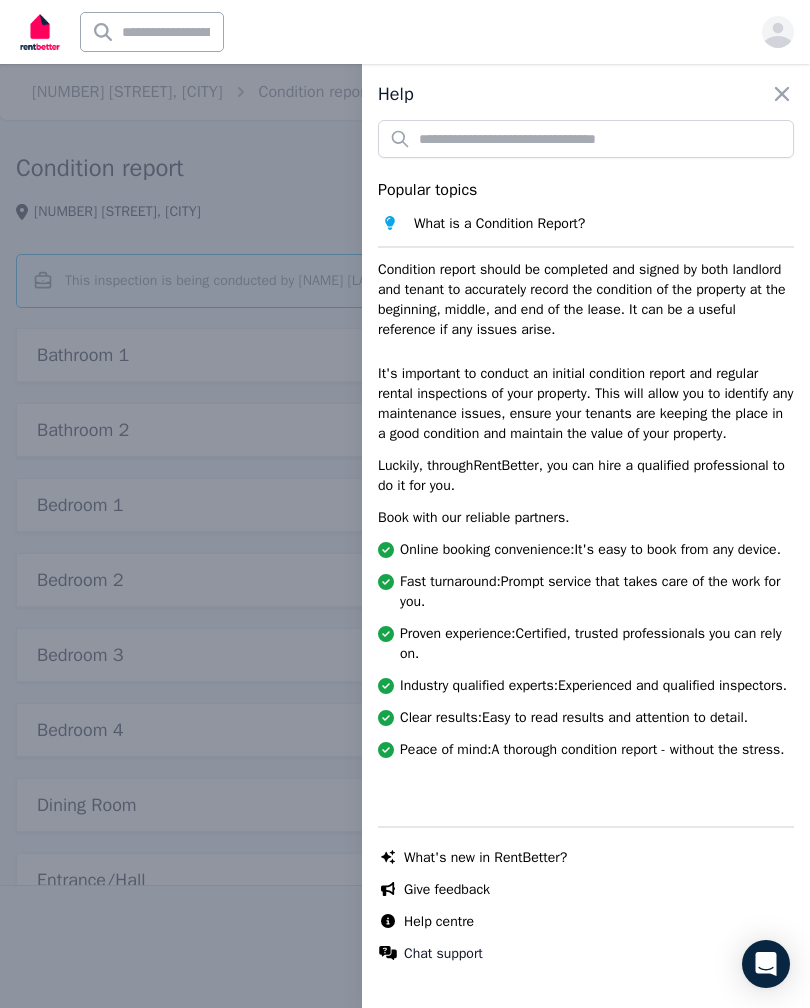 click 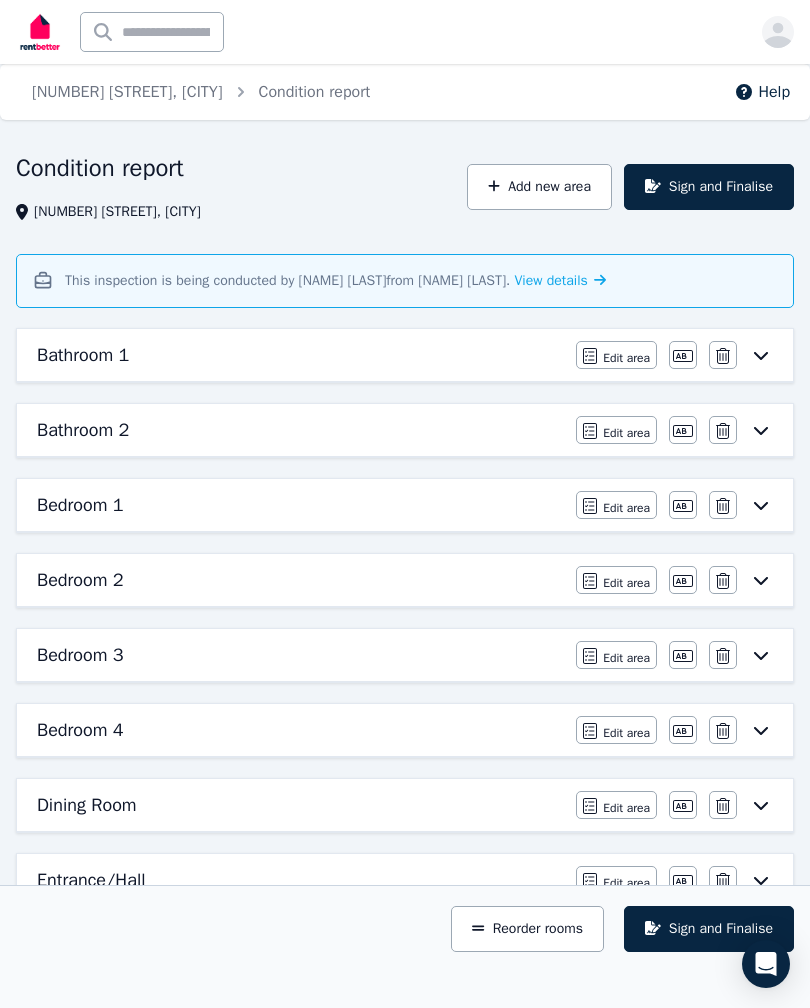 click on "Help" at bounding box center [762, 92] 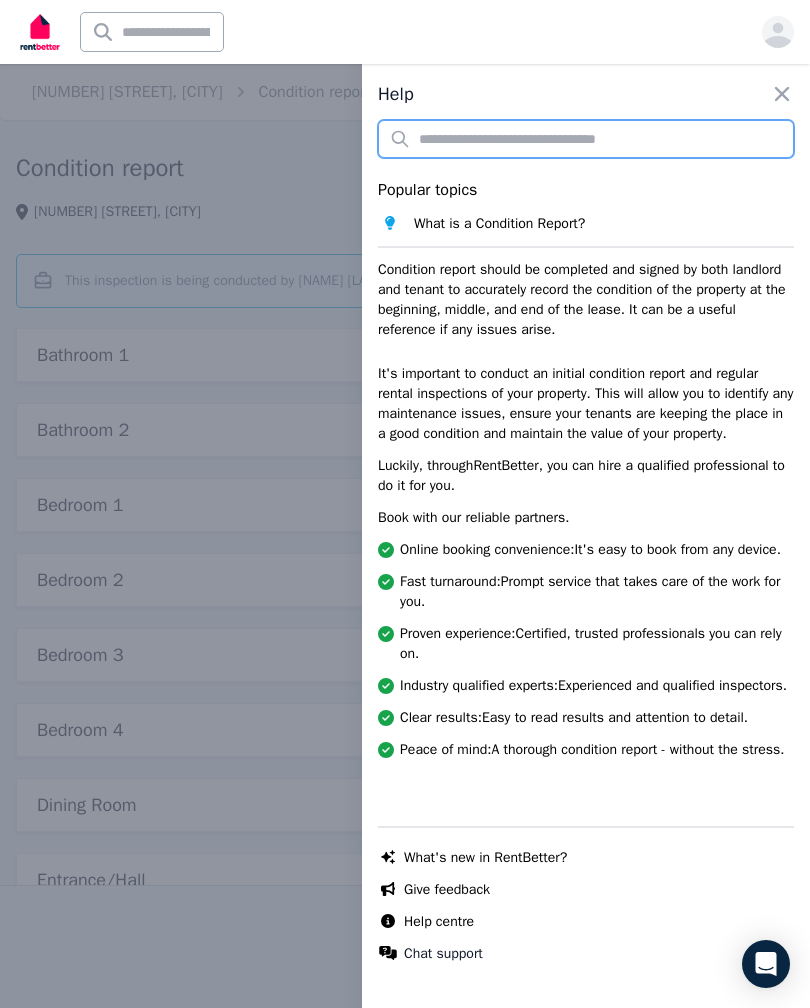 click at bounding box center [586, 139] 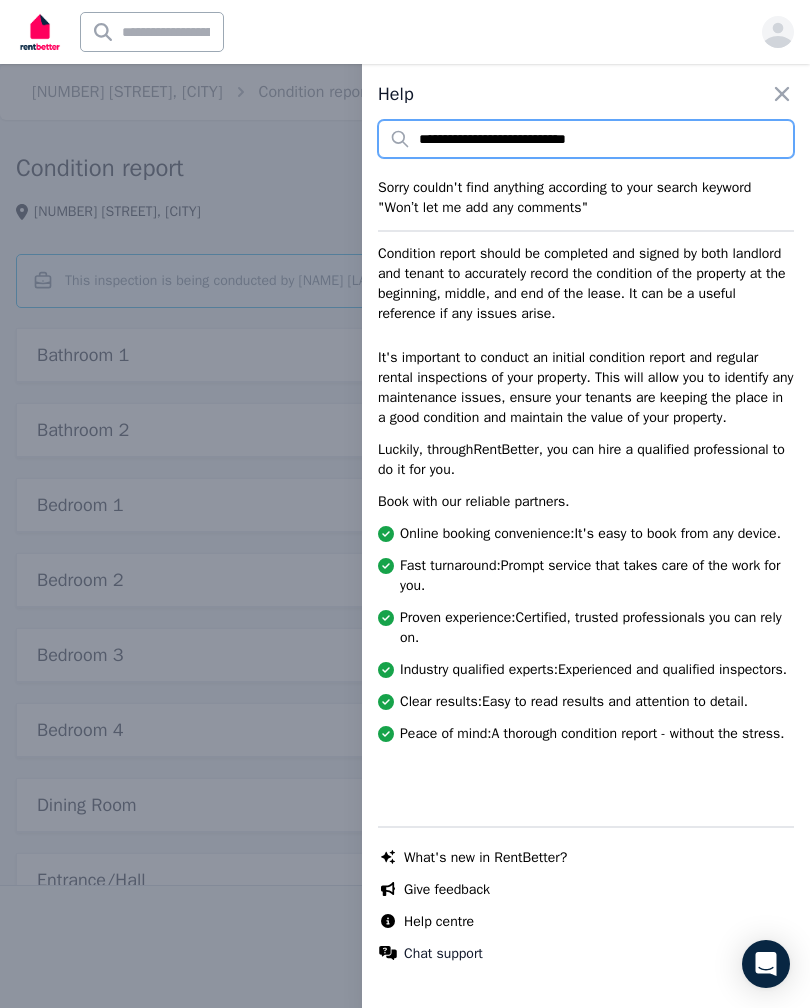 click on "**********" at bounding box center [586, 139] 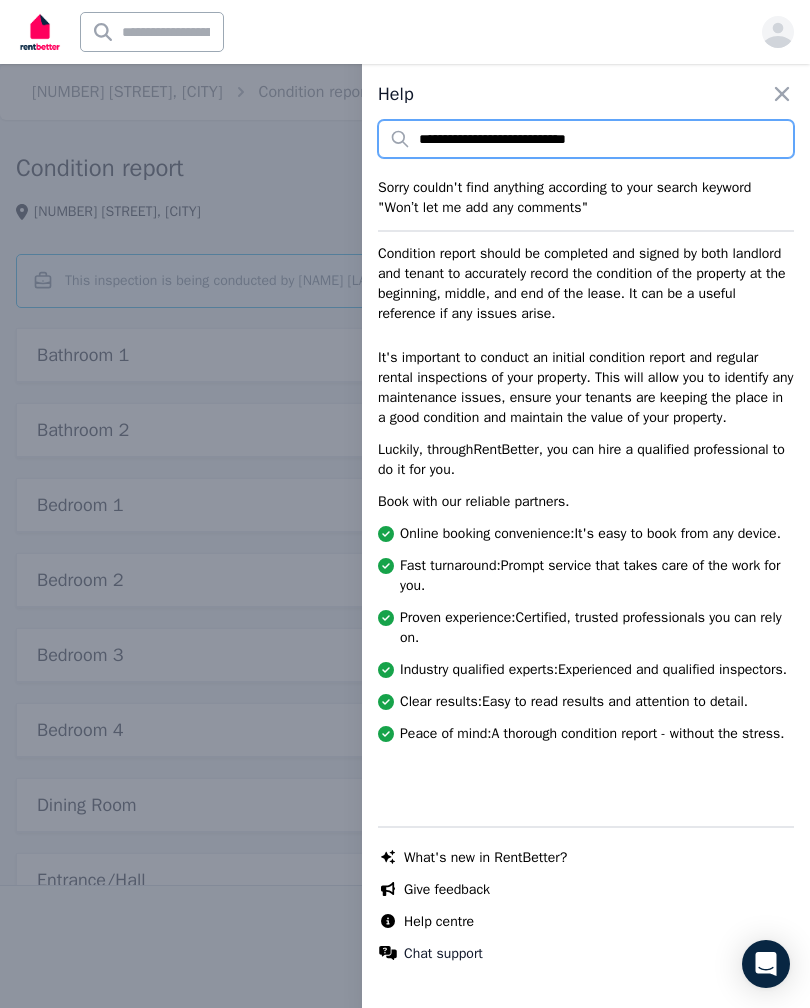 type on "**********" 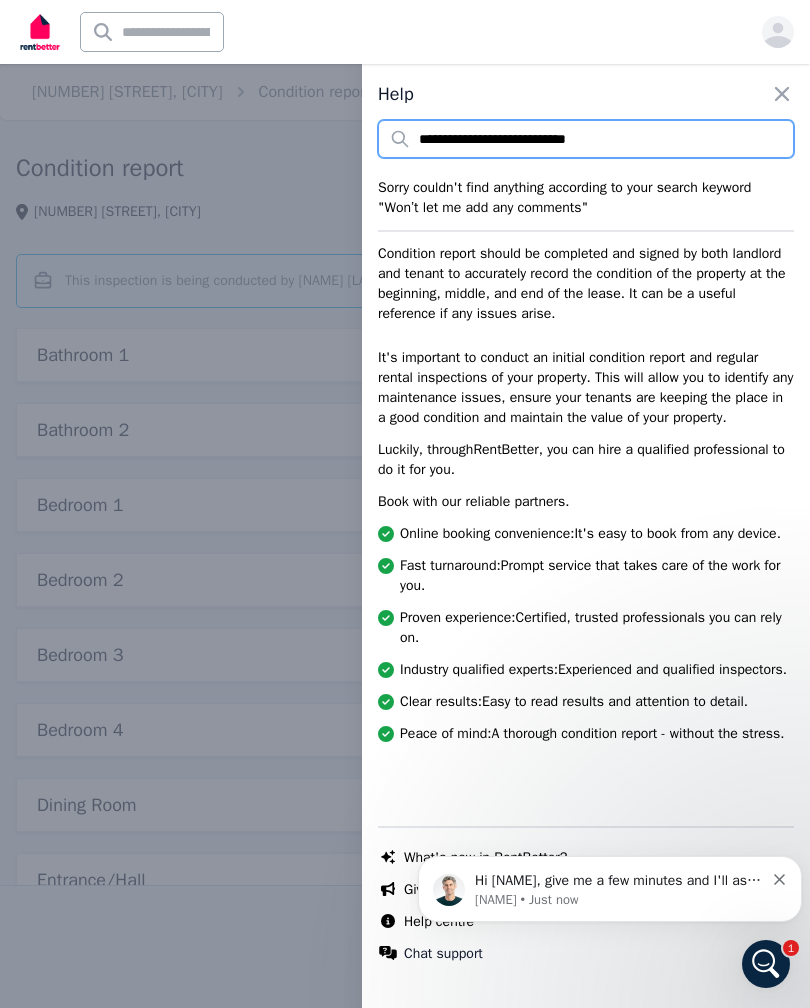 scroll, scrollTop: 0, scrollLeft: 0, axis: both 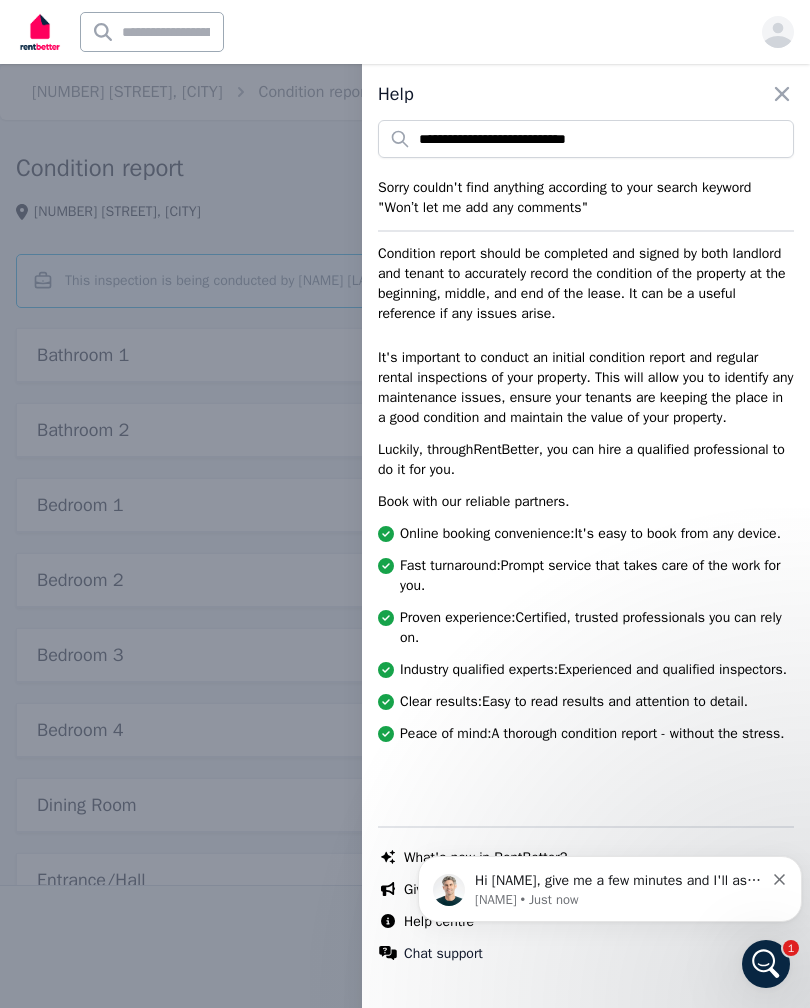click on "Jeremy • Just now" at bounding box center (619, 900) 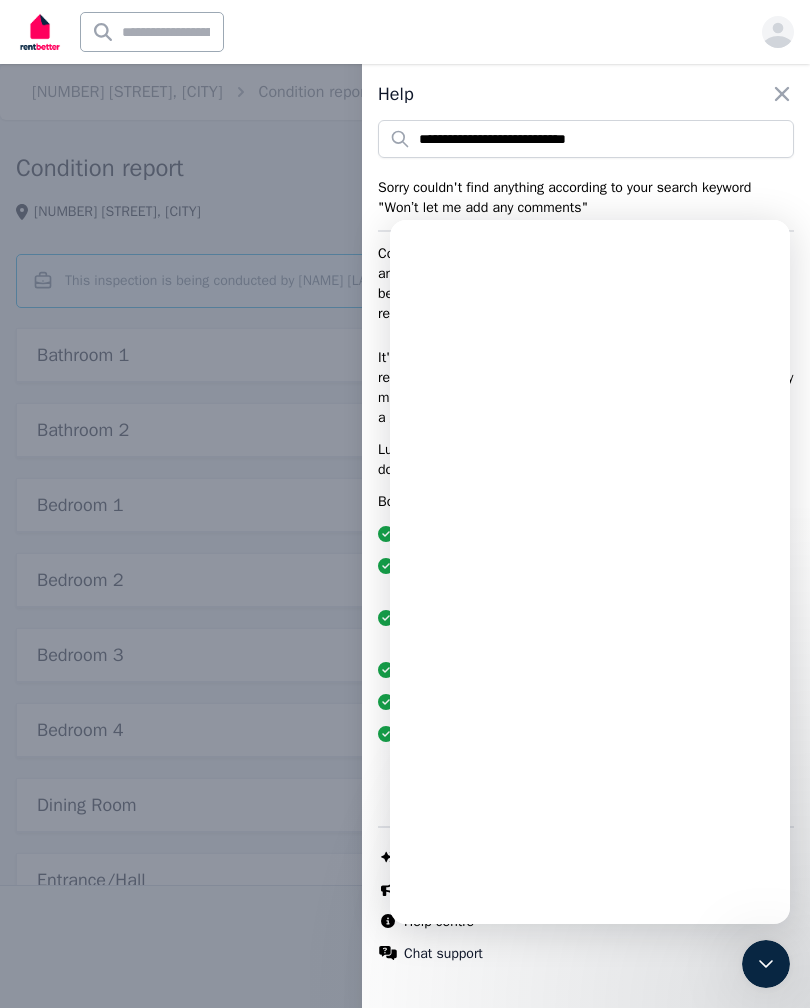scroll, scrollTop: 0, scrollLeft: 0, axis: both 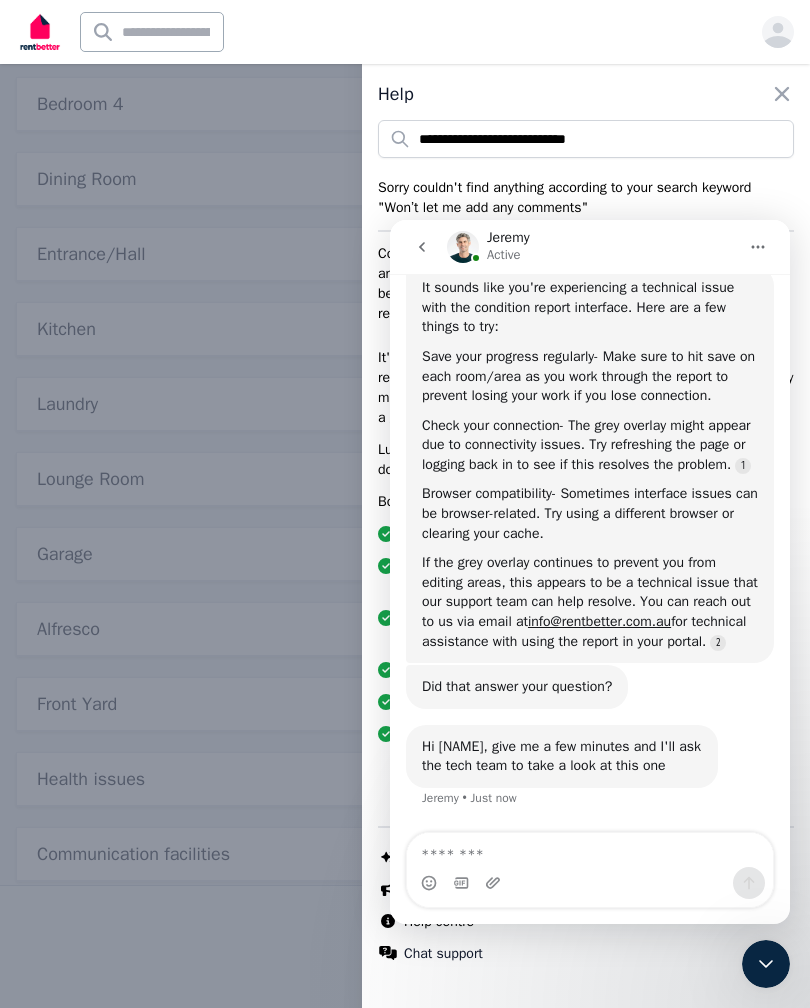 click on "Help Close panel" at bounding box center [586, 94] 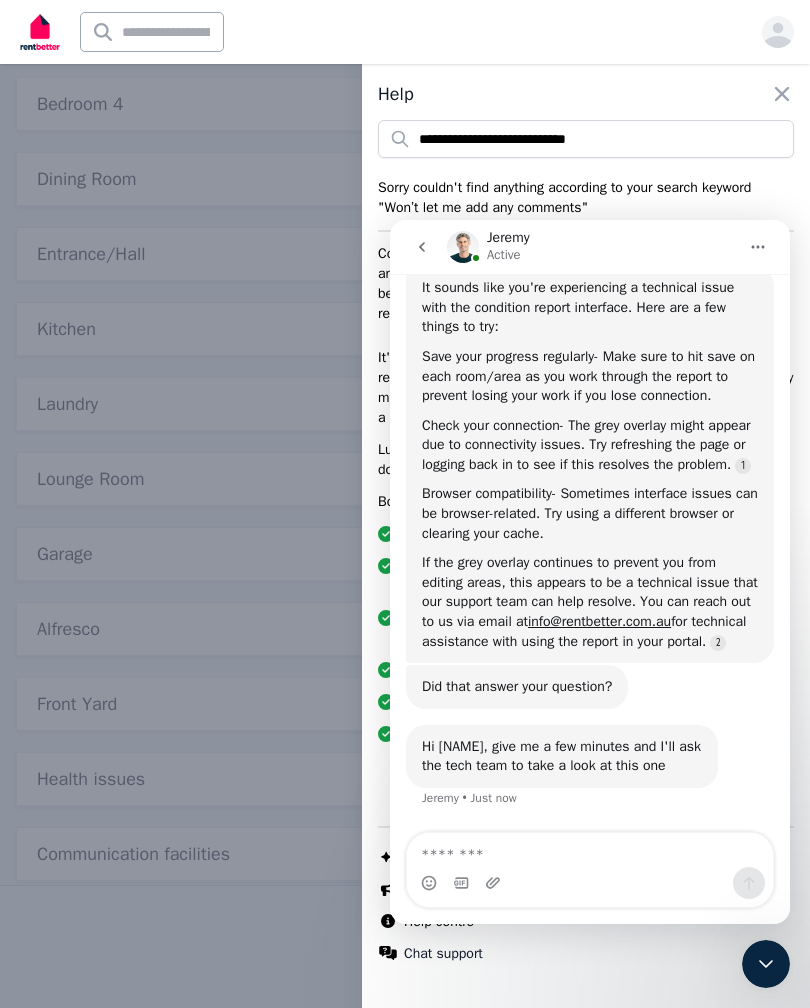 scroll, scrollTop: 0, scrollLeft: 0, axis: both 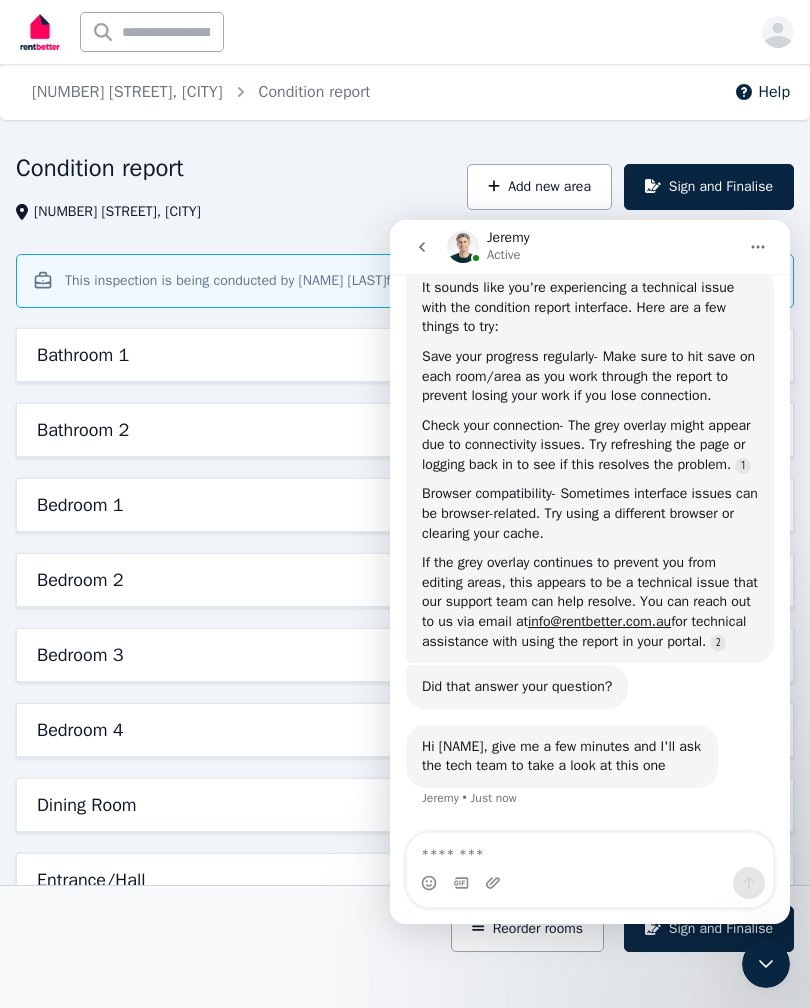 click 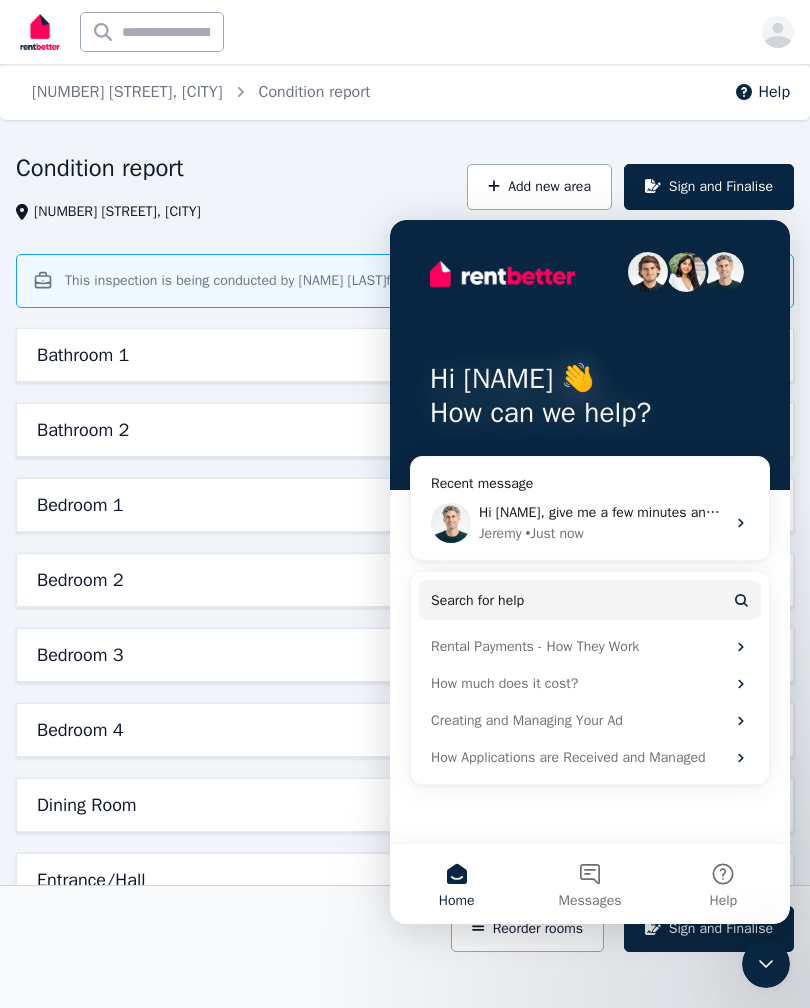 click on "Home" at bounding box center (457, 901) 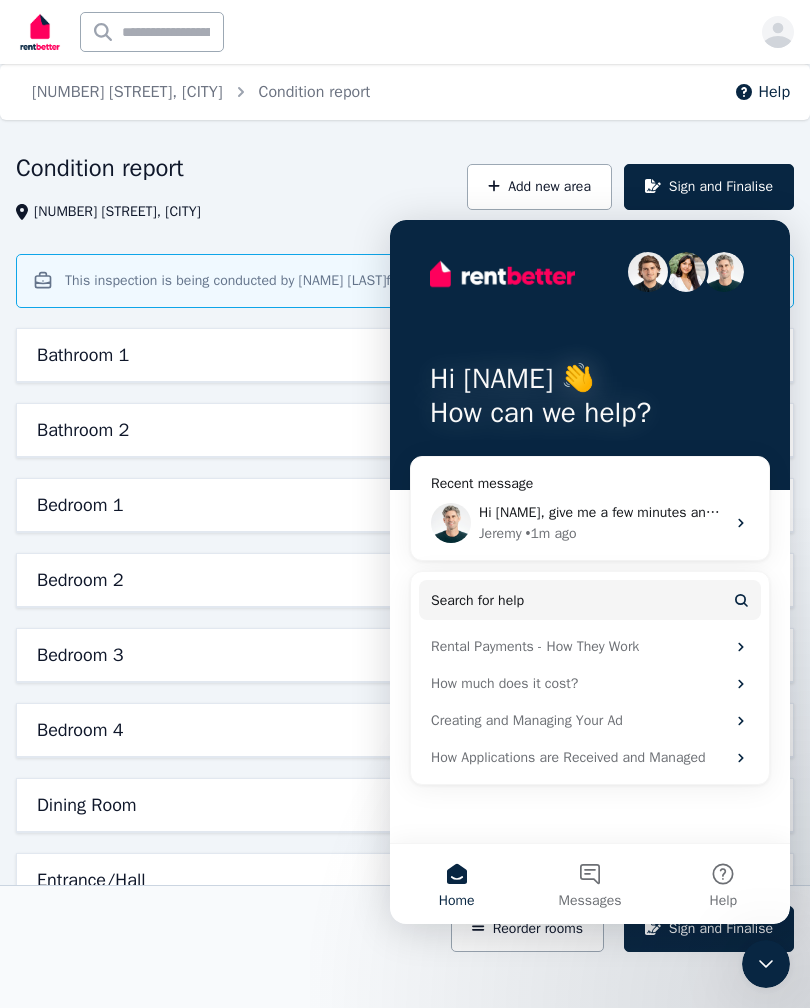 click on "Condition report" at bounding box center [235, 171] 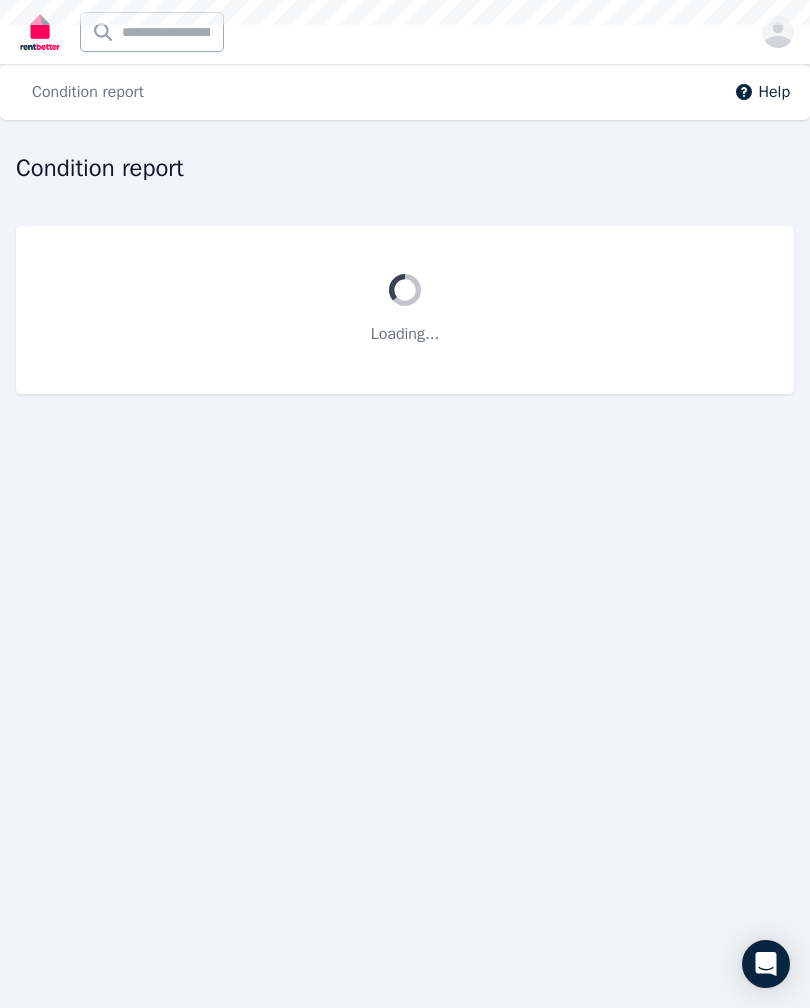 scroll, scrollTop: 0, scrollLeft: 0, axis: both 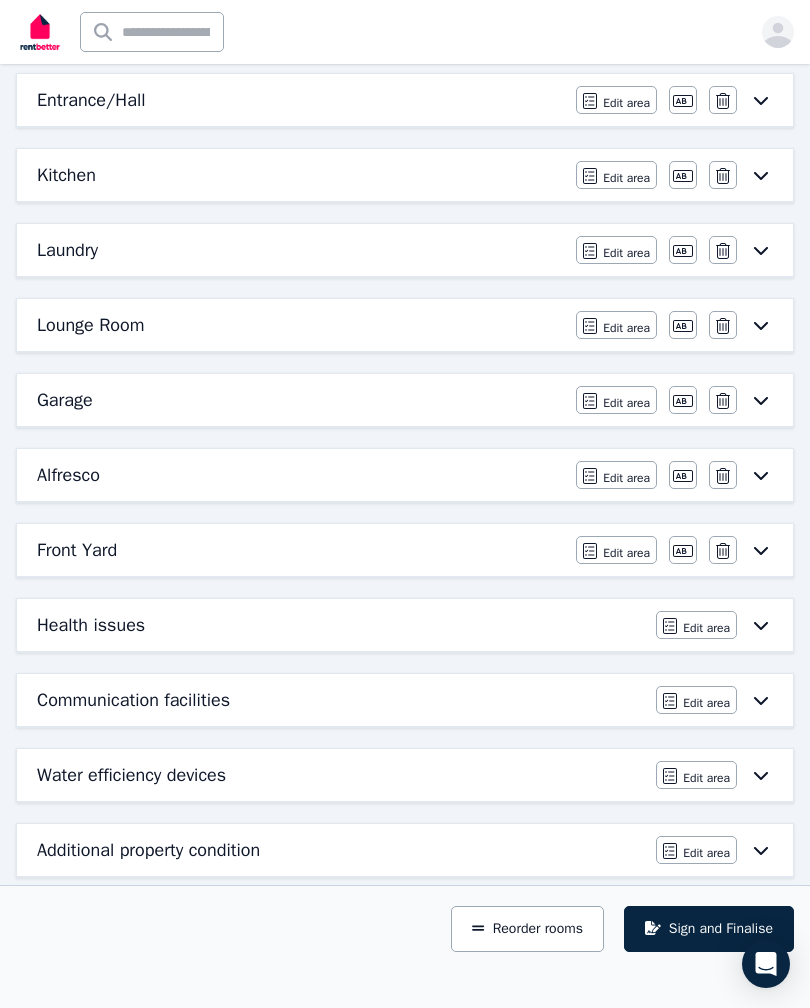 click on "Edit area" at bounding box center (696, 850) 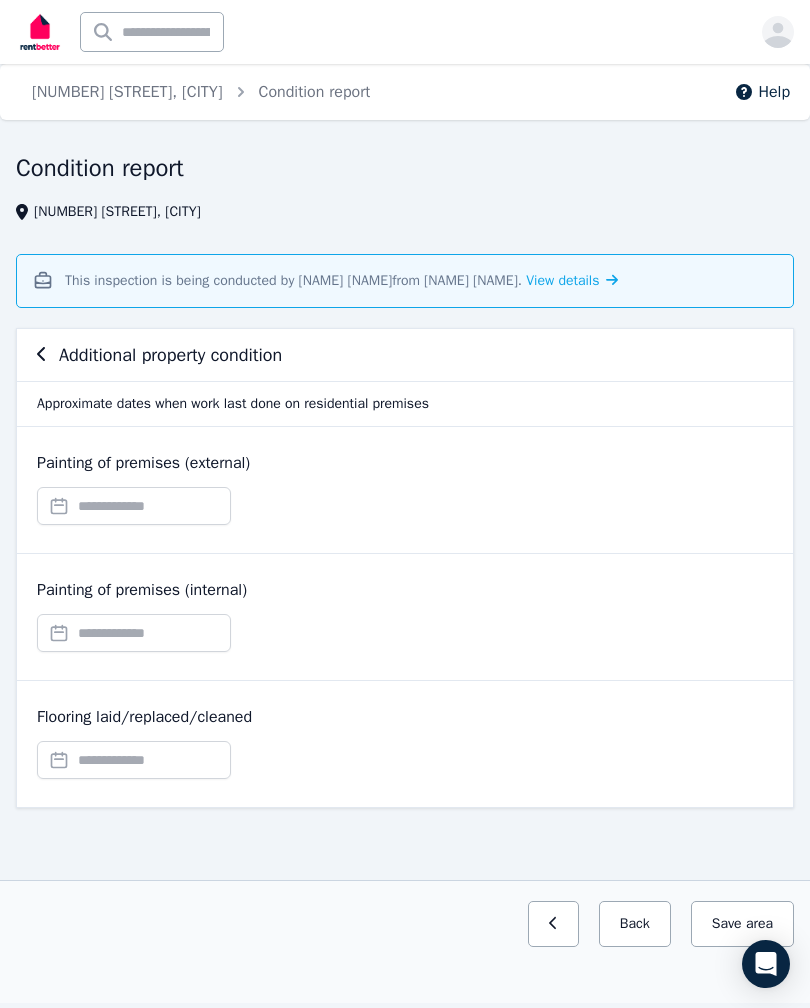 scroll, scrollTop: 0, scrollLeft: 0, axis: both 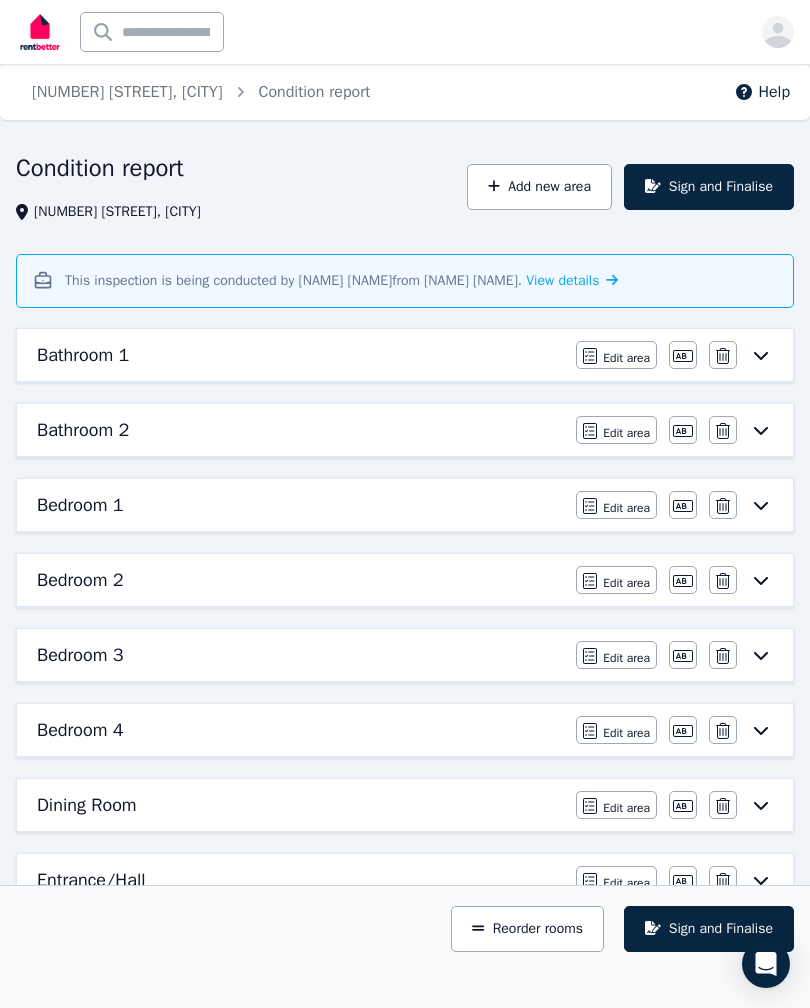 click on "Edit area" at bounding box center (626, 733) 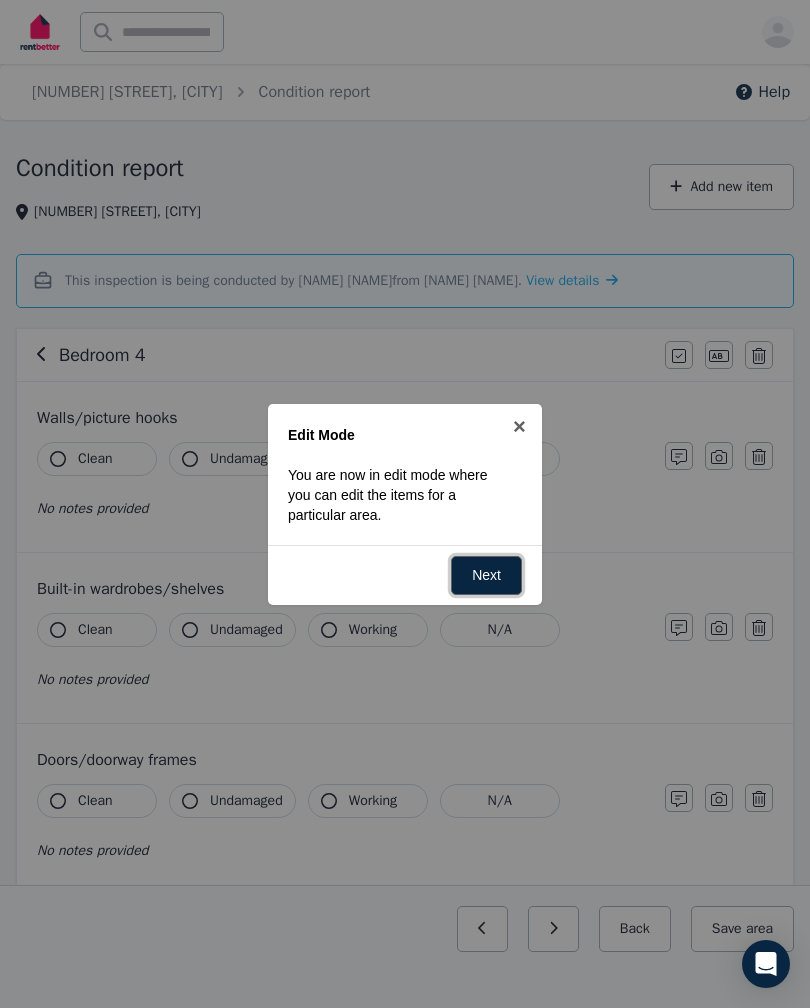 click on "Next" at bounding box center [486, 575] 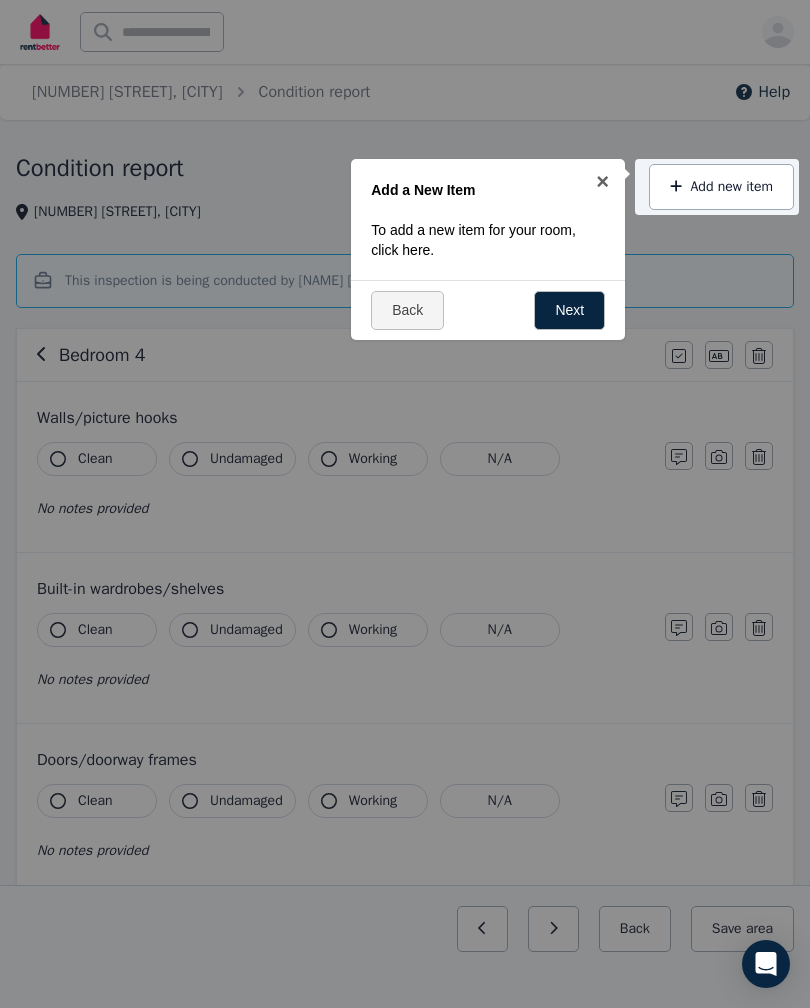 click on "Add new item" at bounding box center [721, 187] 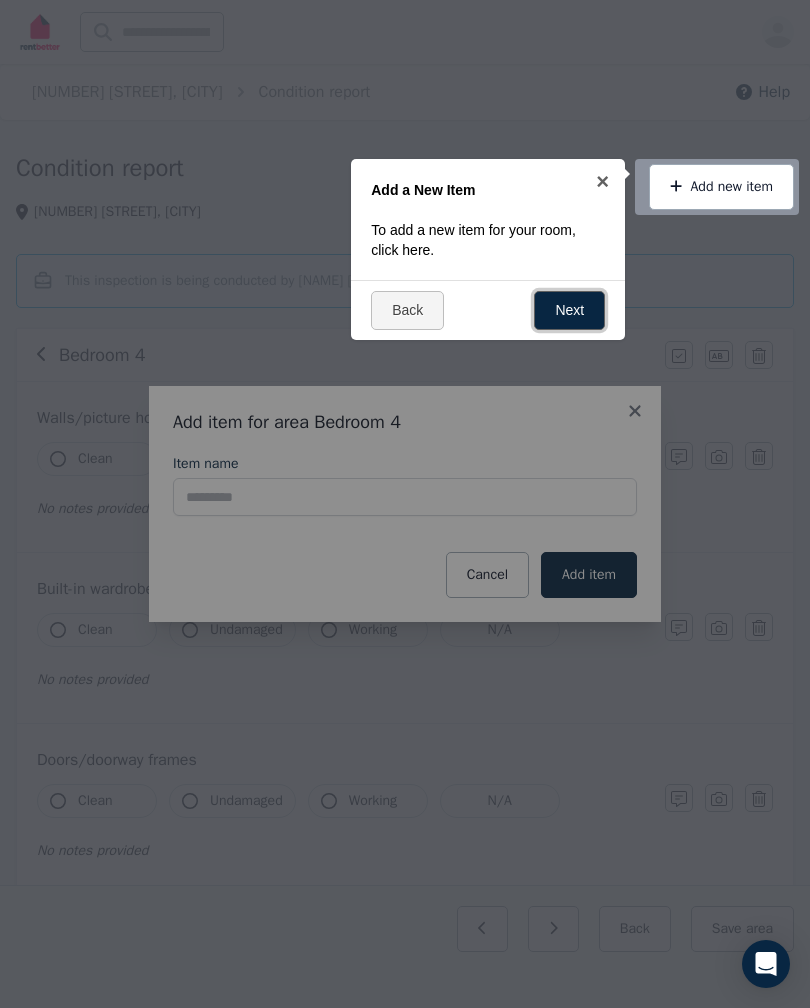 click on "Next" at bounding box center [569, 310] 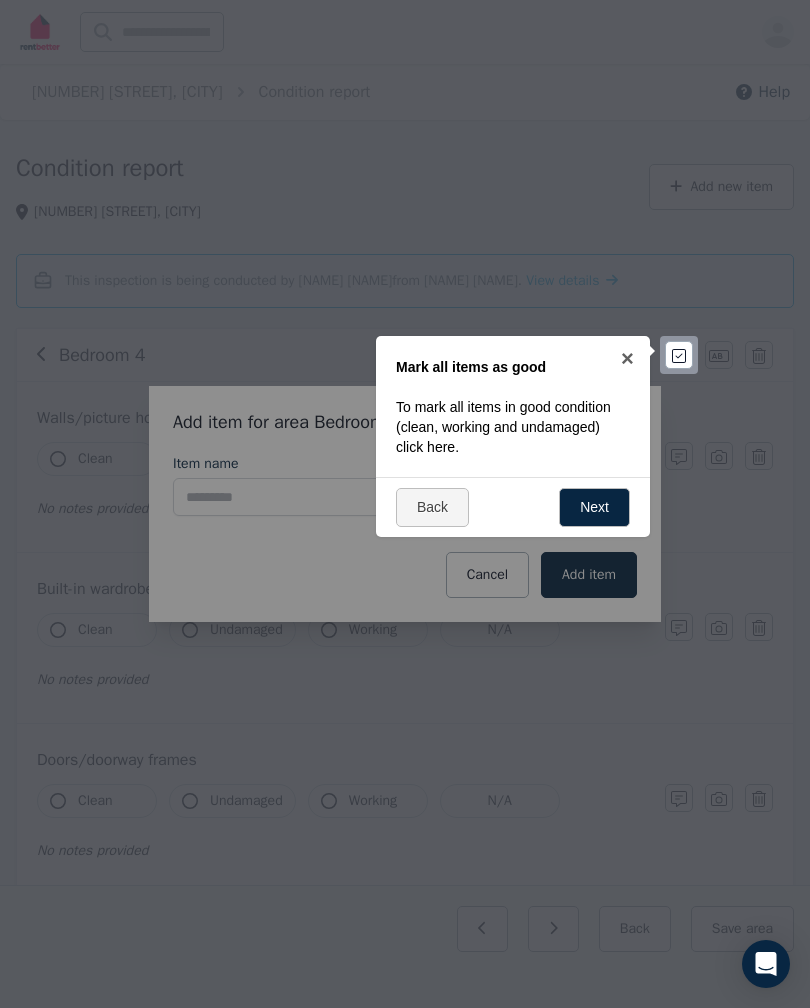 click at bounding box center [405, 504] 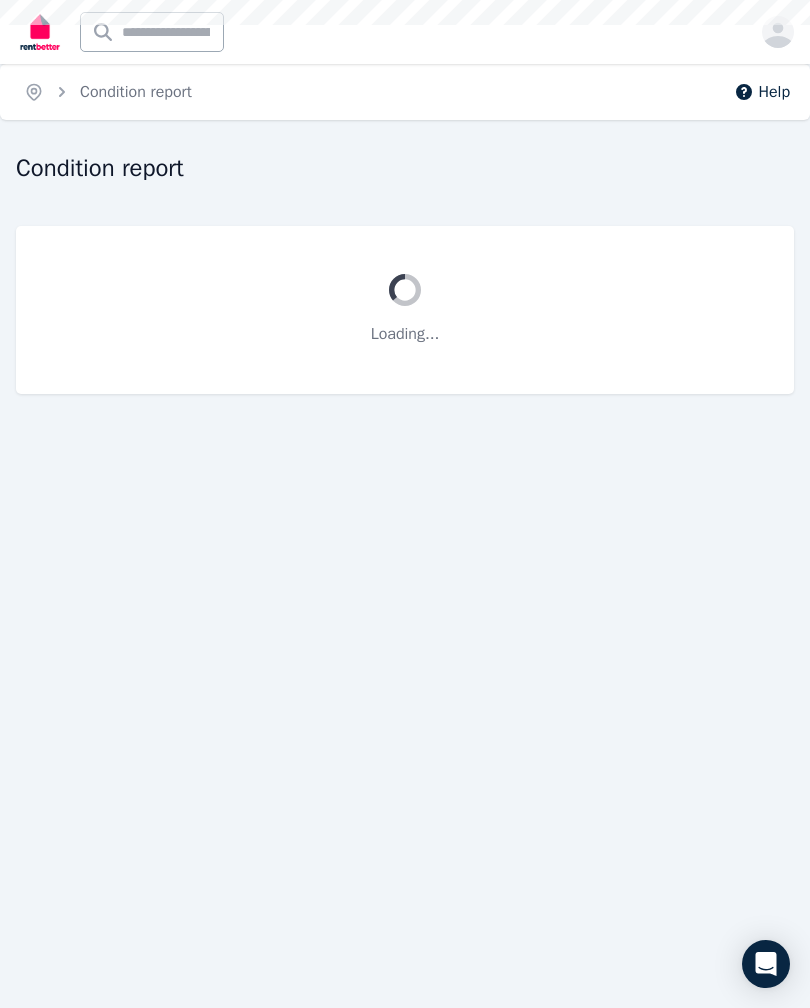 scroll, scrollTop: 0, scrollLeft: 0, axis: both 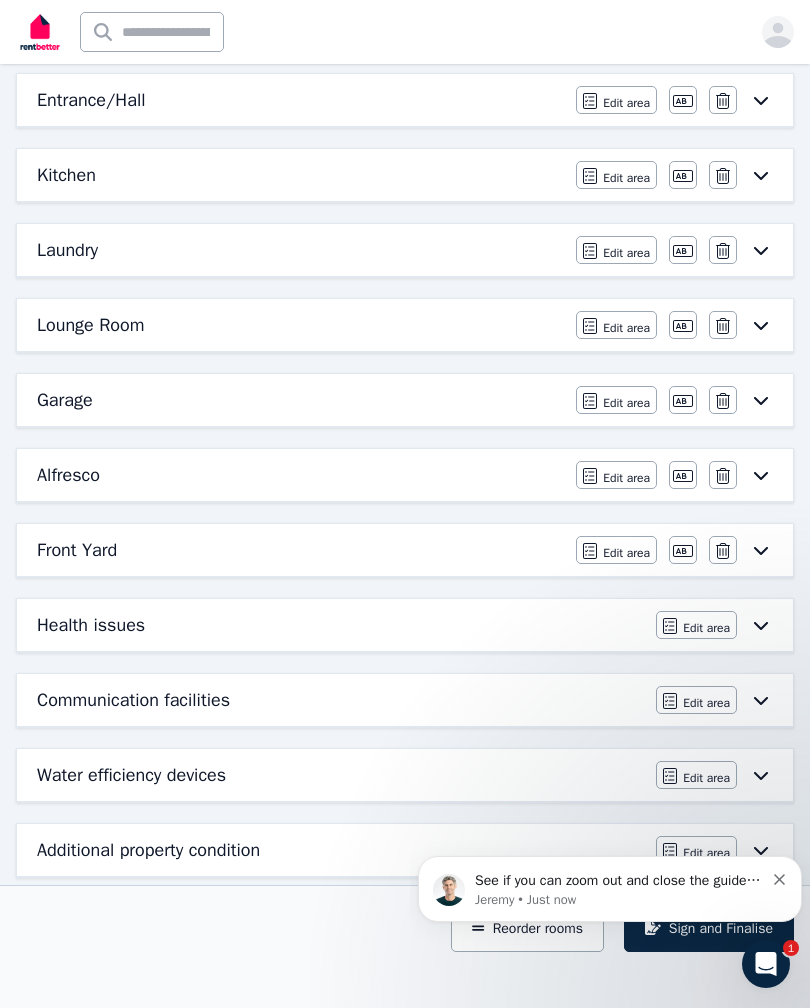 click on "See if you can zoom out and close the guide window which may be the issue [FIRST] • Just now" at bounding box center (610, 884) 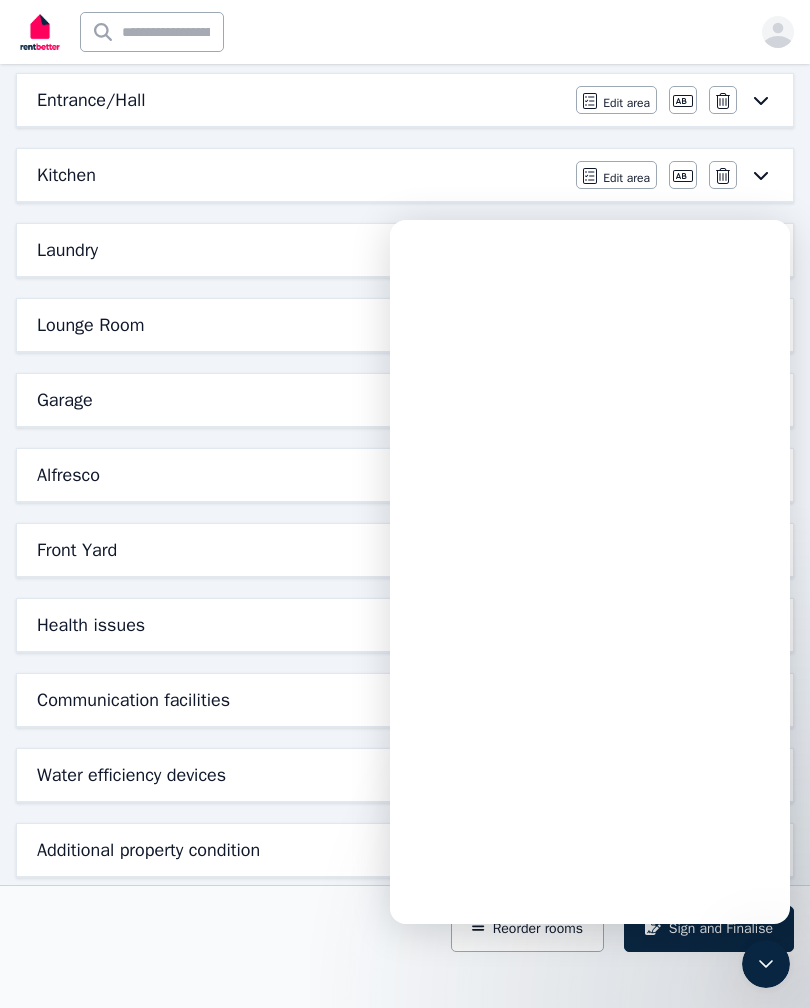 scroll, scrollTop: 0, scrollLeft: 0, axis: both 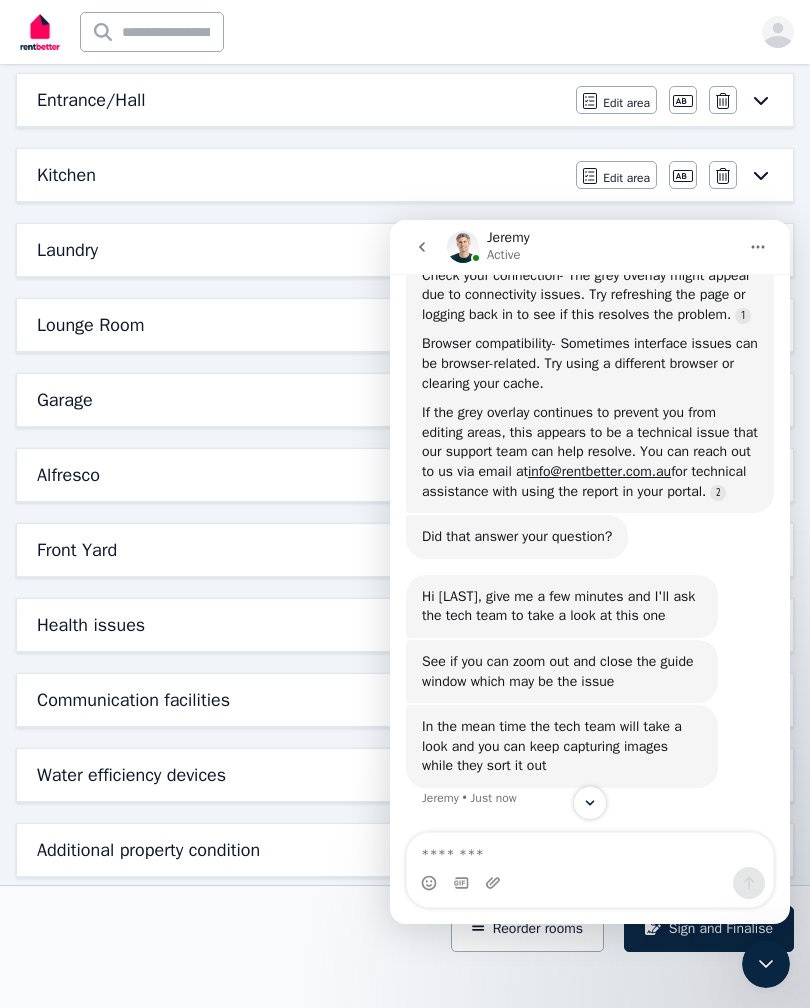 click on "Entrance/Hall" at bounding box center (91, 100) 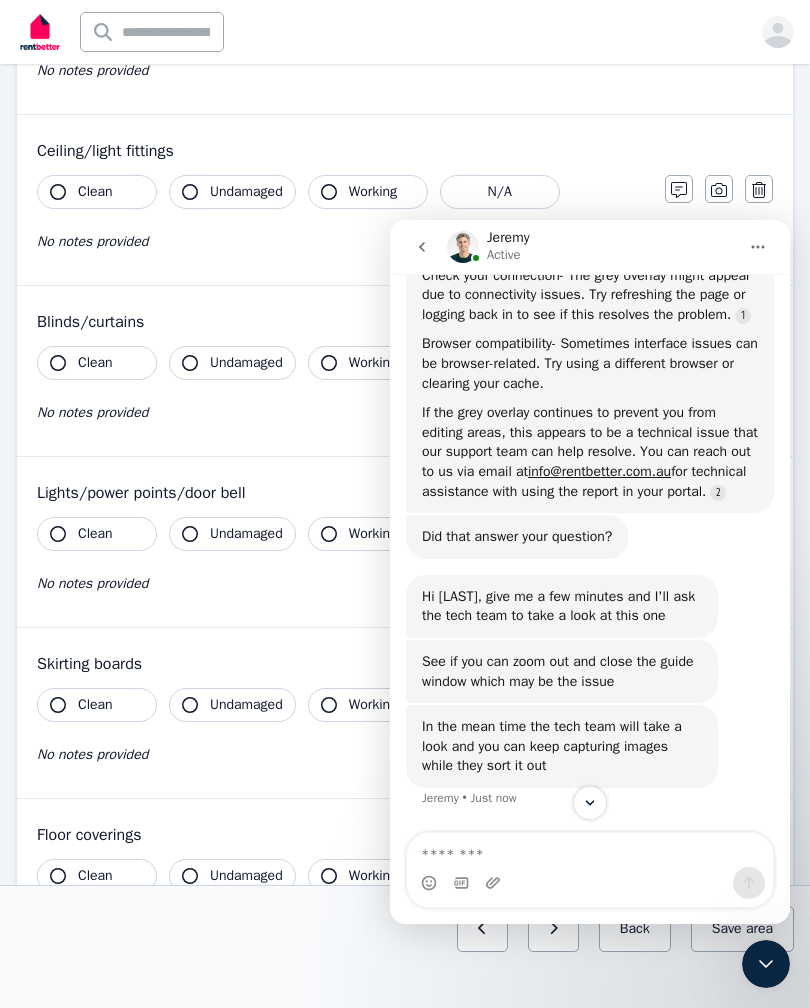 scroll, scrollTop: 0, scrollLeft: 0, axis: both 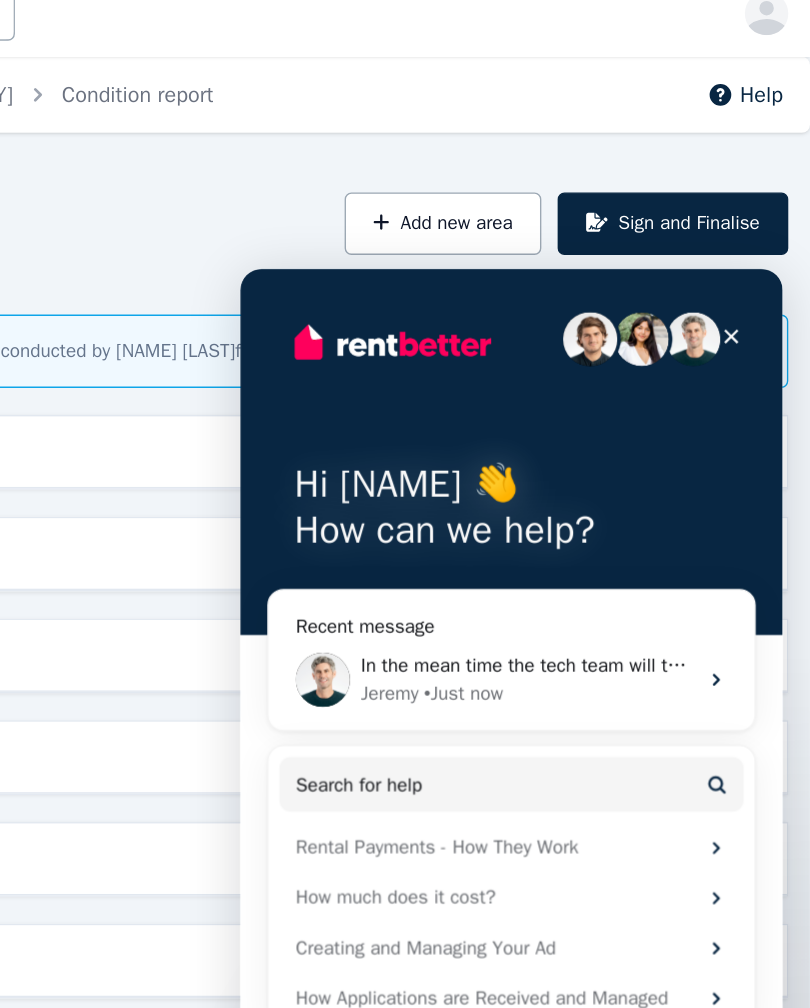 click 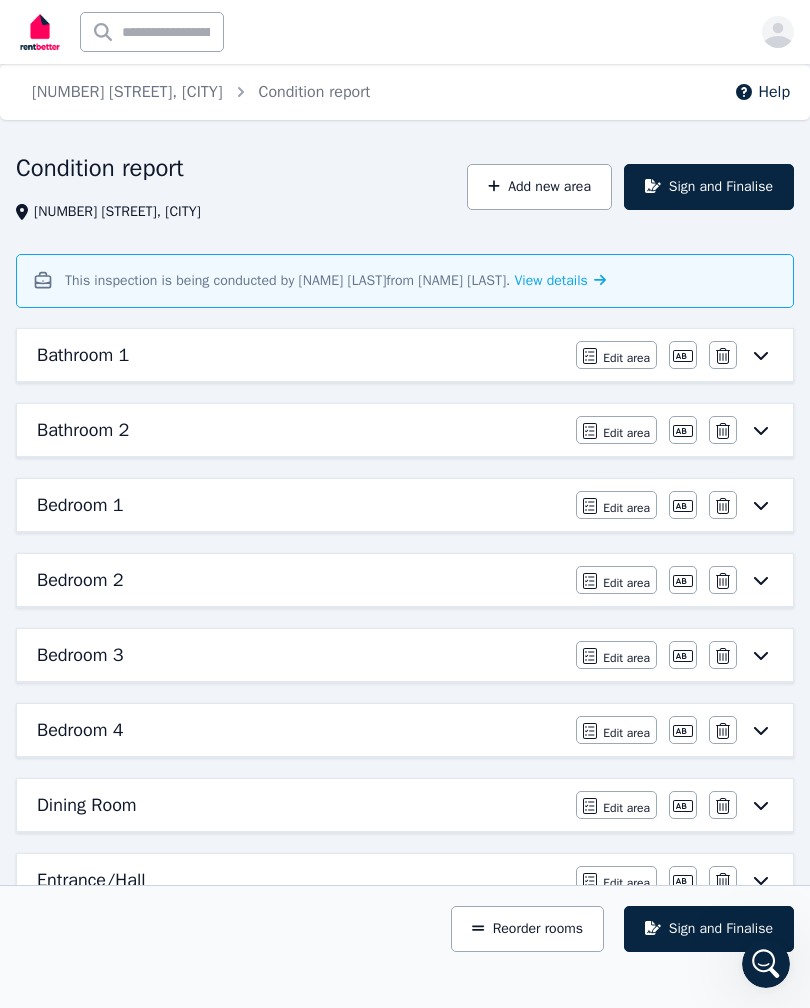 scroll, scrollTop: 0, scrollLeft: 0, axis: both 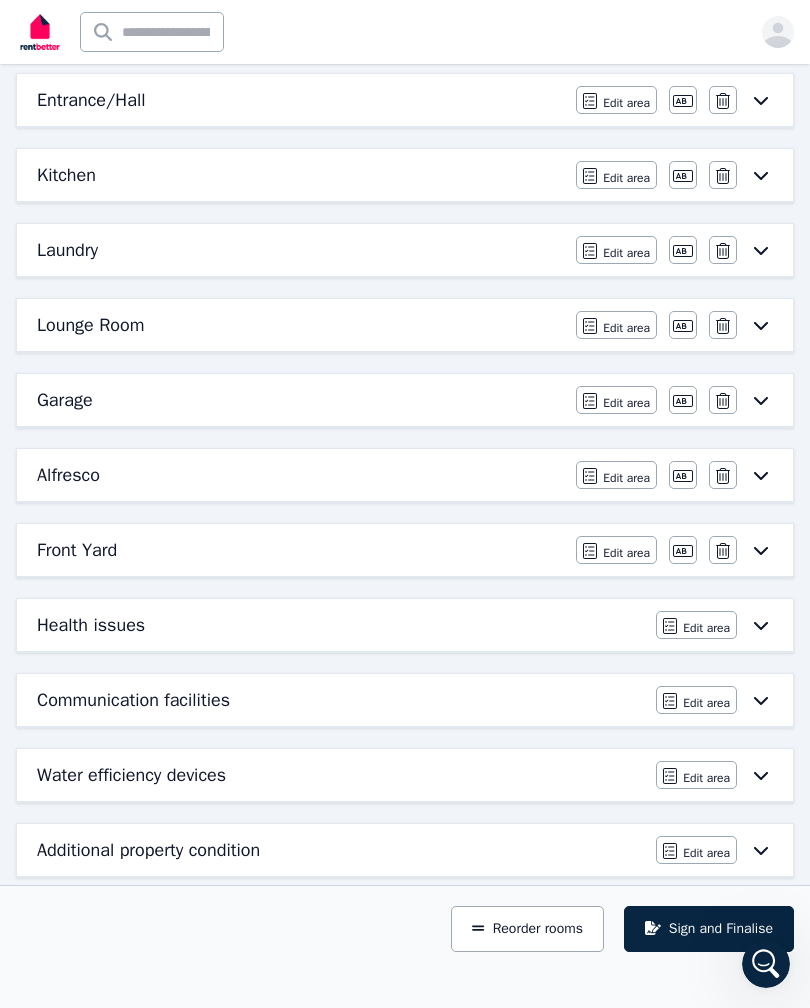 click on "Reorder rooms" at bounding box center [527, 929] 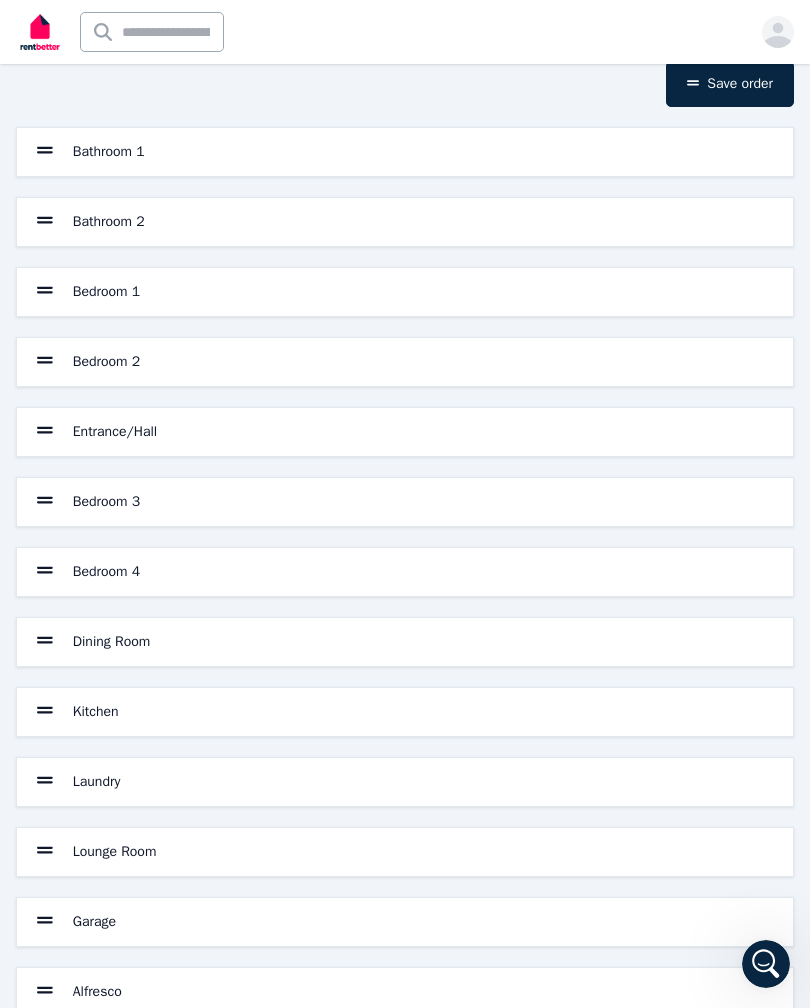 scroll, scrollTop: 0, scrollLeft: 0, axis: both 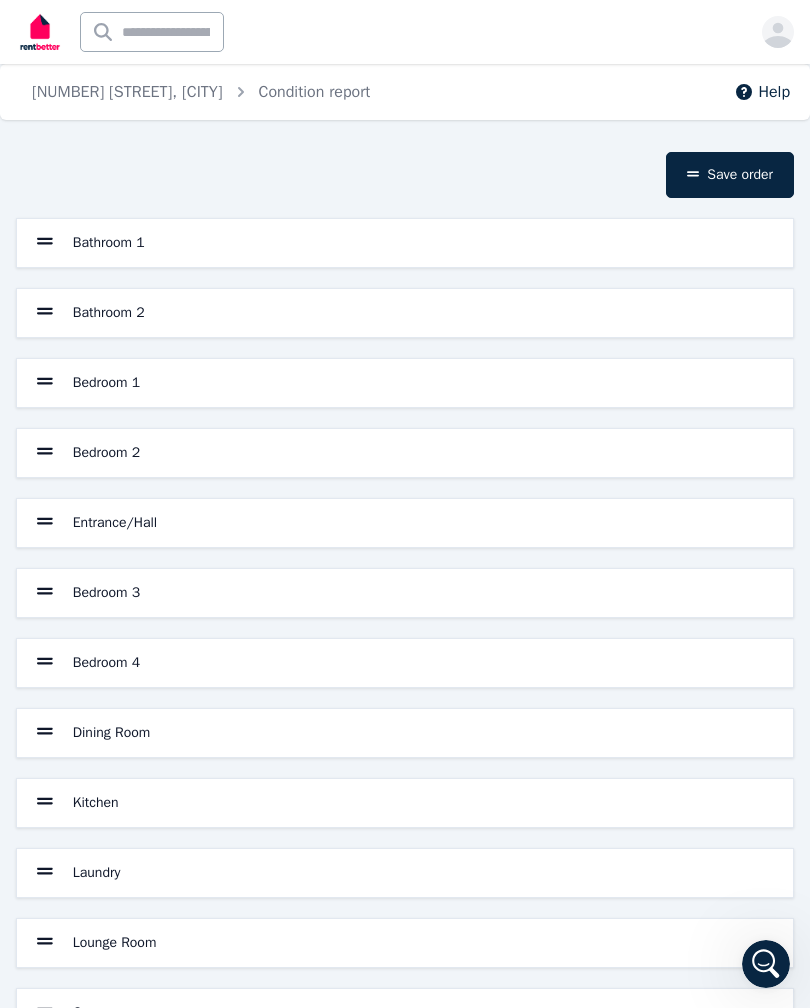 click on "Save order" at bounding box center [730, 175] 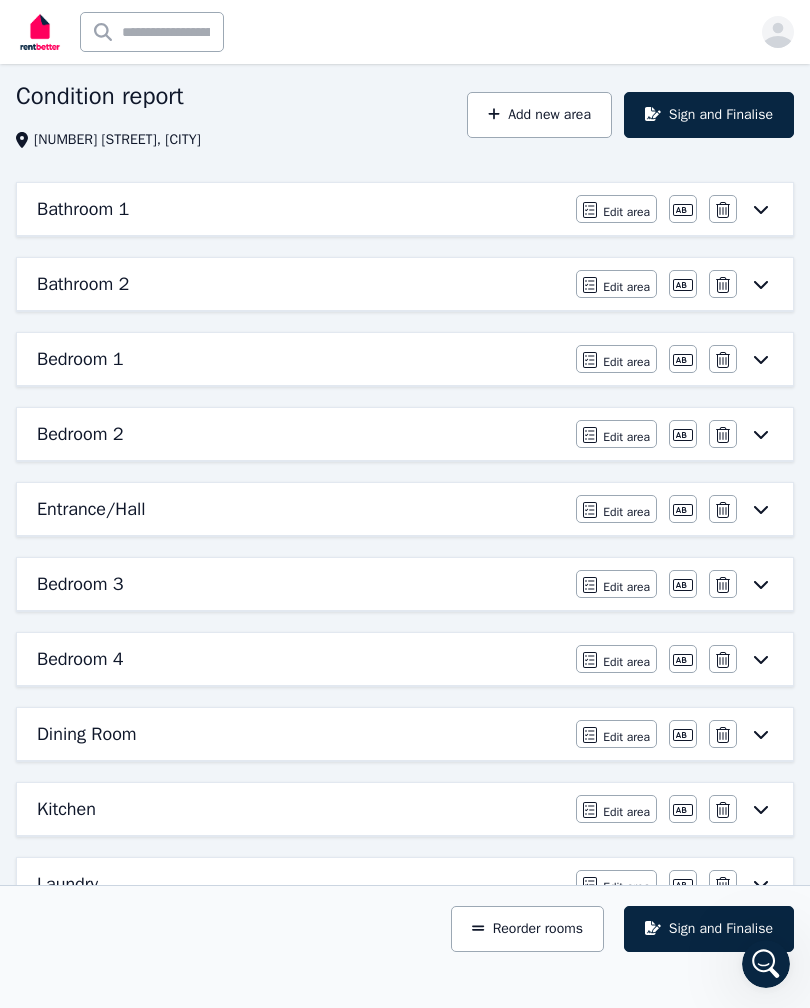 scroll, scrollTop: 0, scrollLeft: 0, axis: both 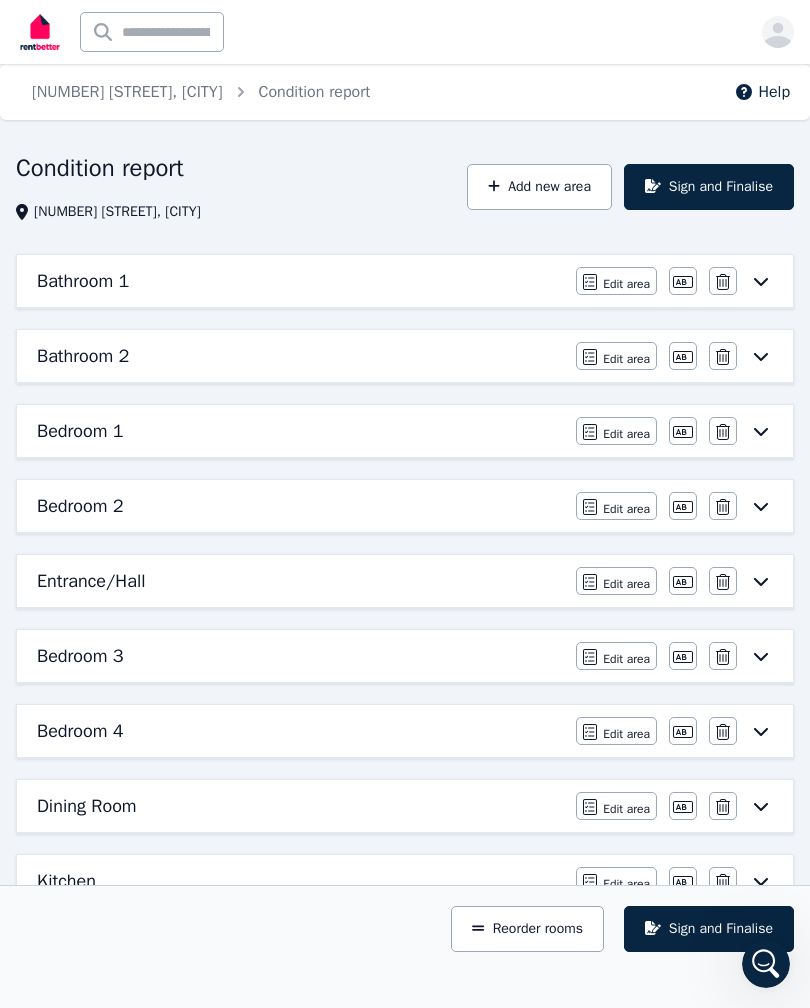 click on "Add new area" at bounding box center [539, 187] 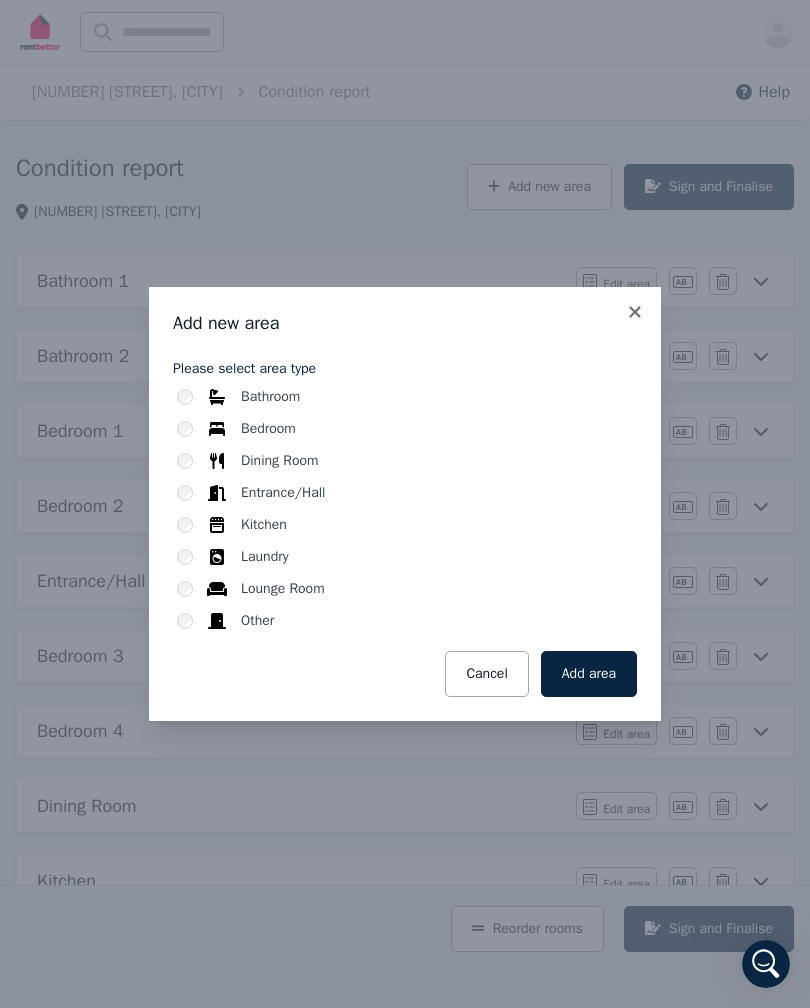 click 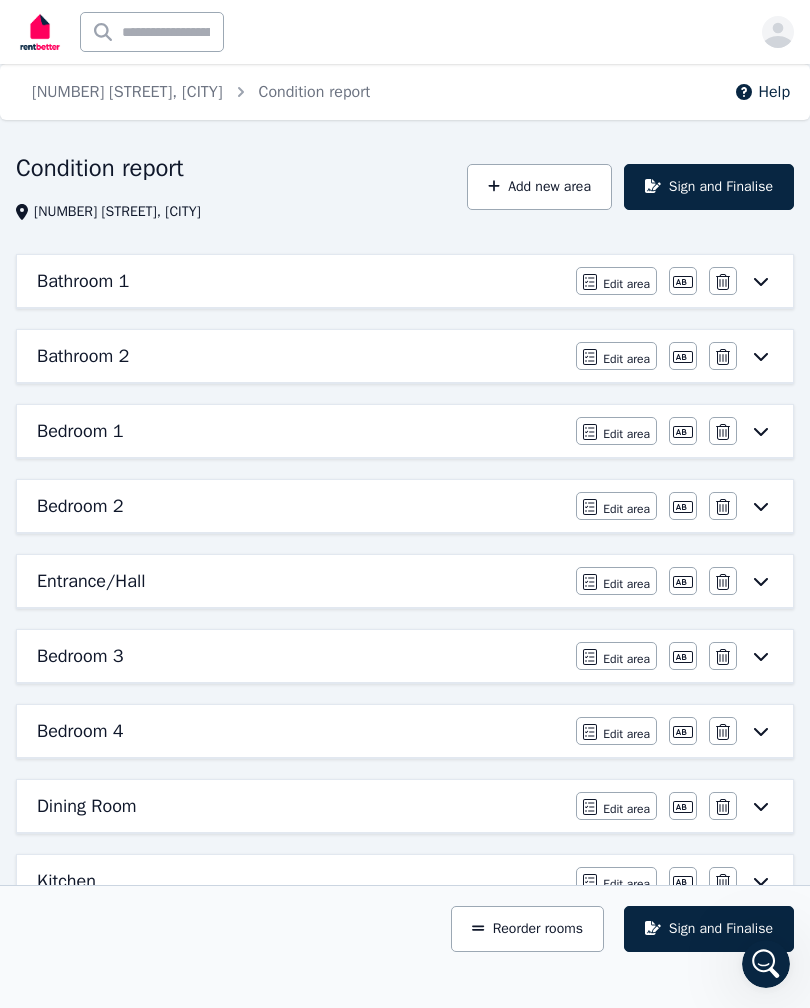 click on "Help" at bounding box center [762, 92] 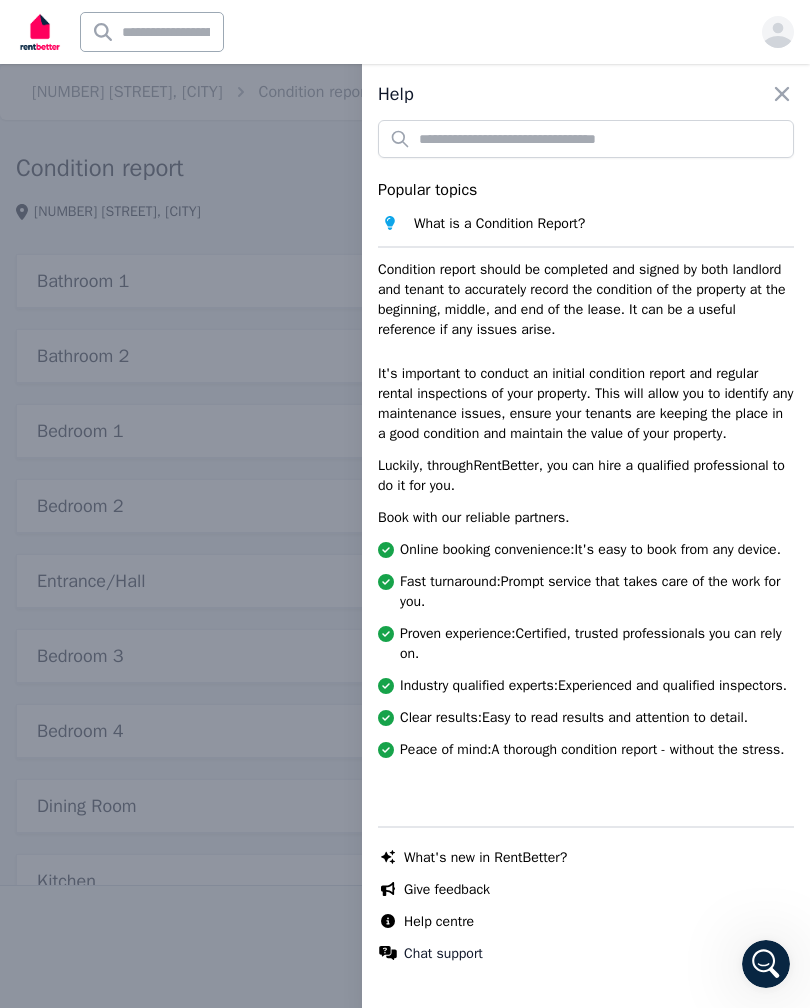 scroll, scrollTop: 10, scrollLeft: 0, axis: vertical 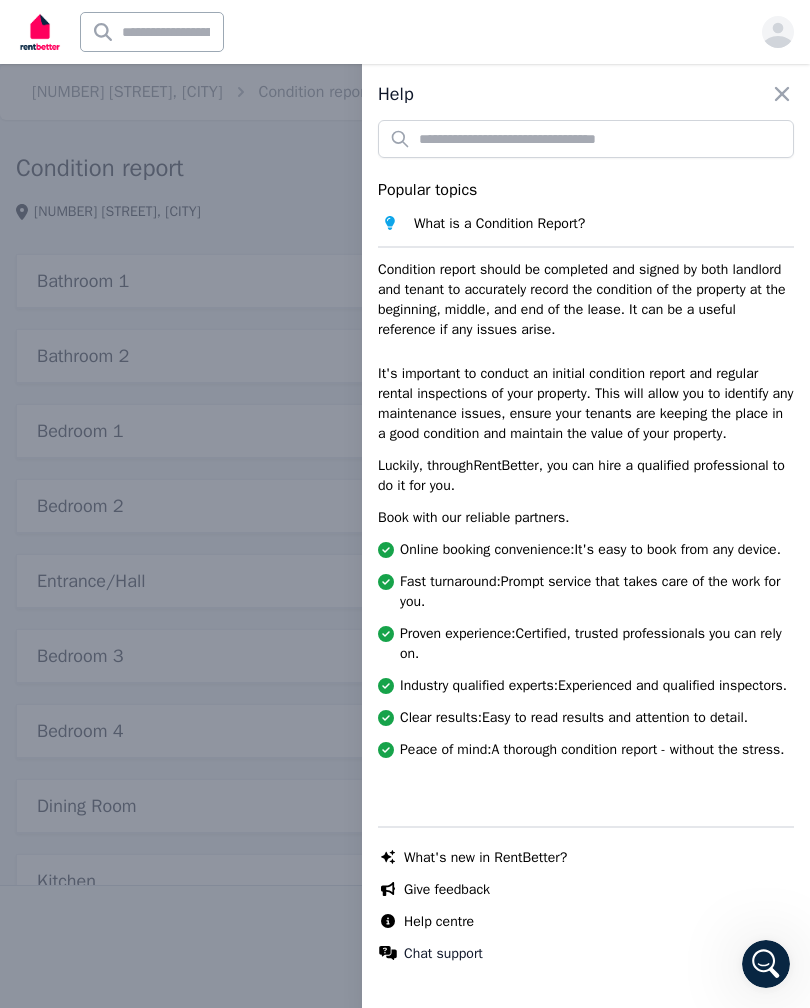 click 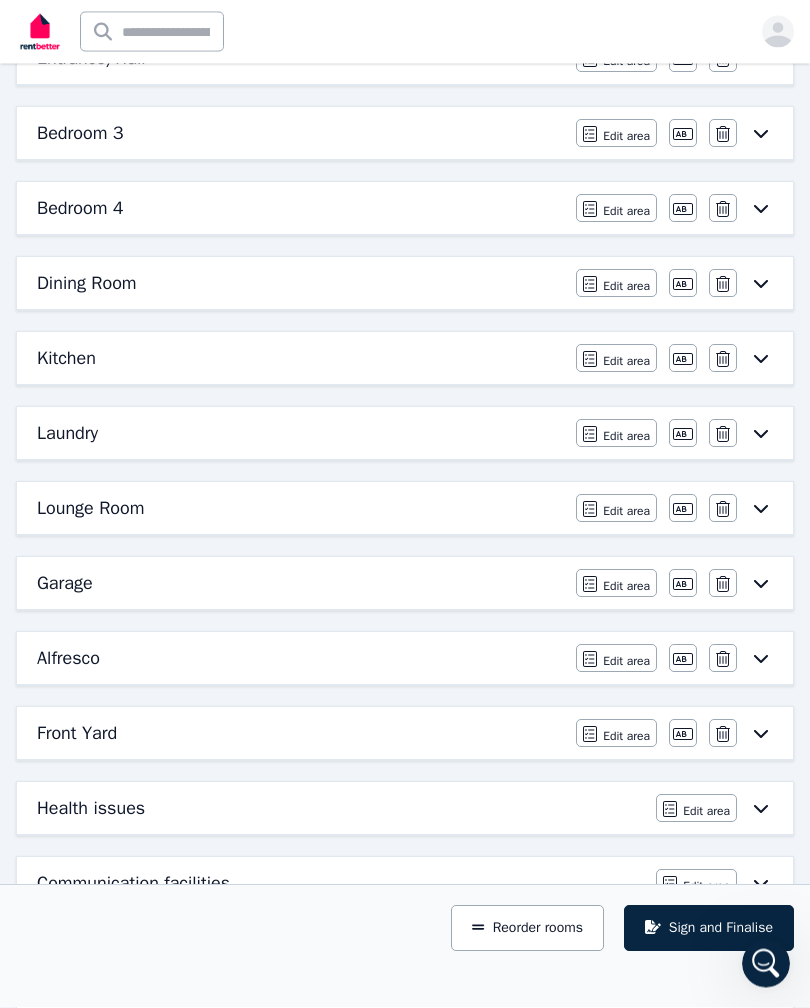 scroll, scrollTop: 531, scrollLeft: 0, axis: vertical 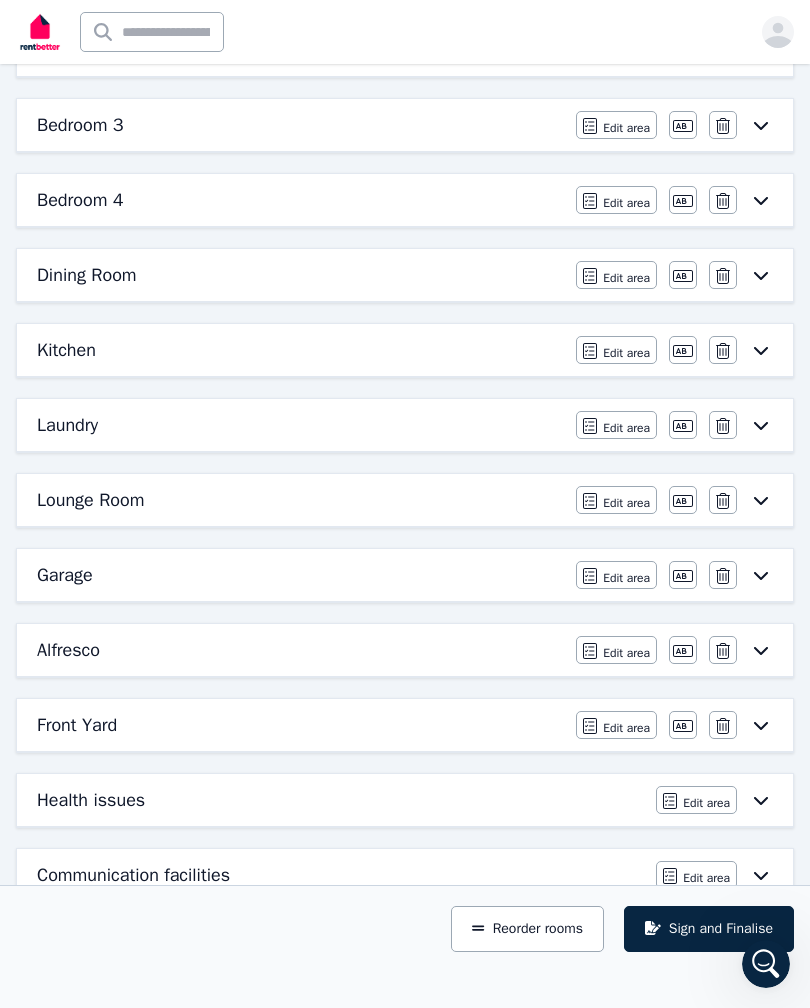 click at bounding box center (766, 964) 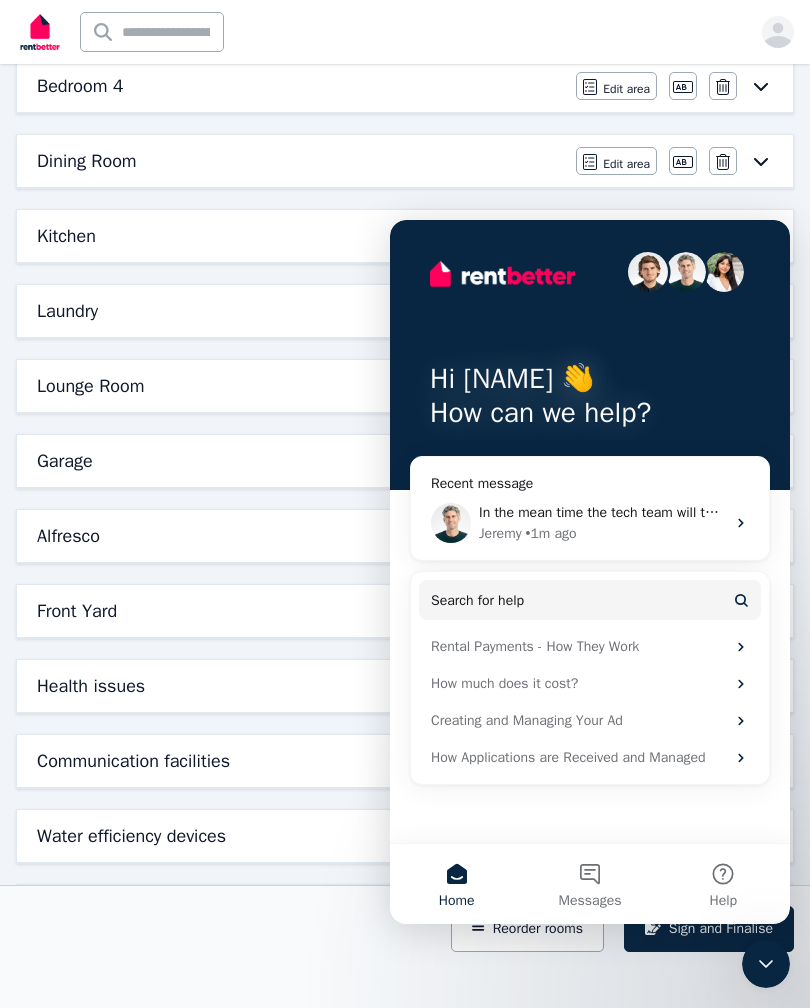 scroll, scrollTop: 643, scrollLeft: 0, axis: vertical 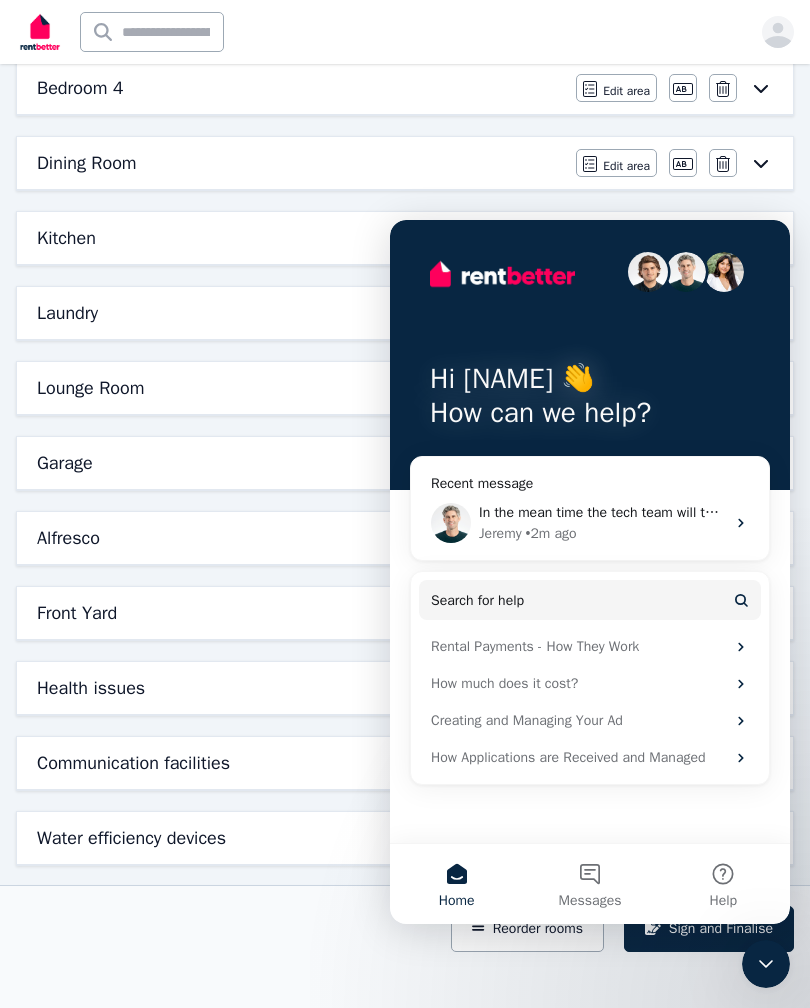 click on "Messages" at bounding box center (589, 884) 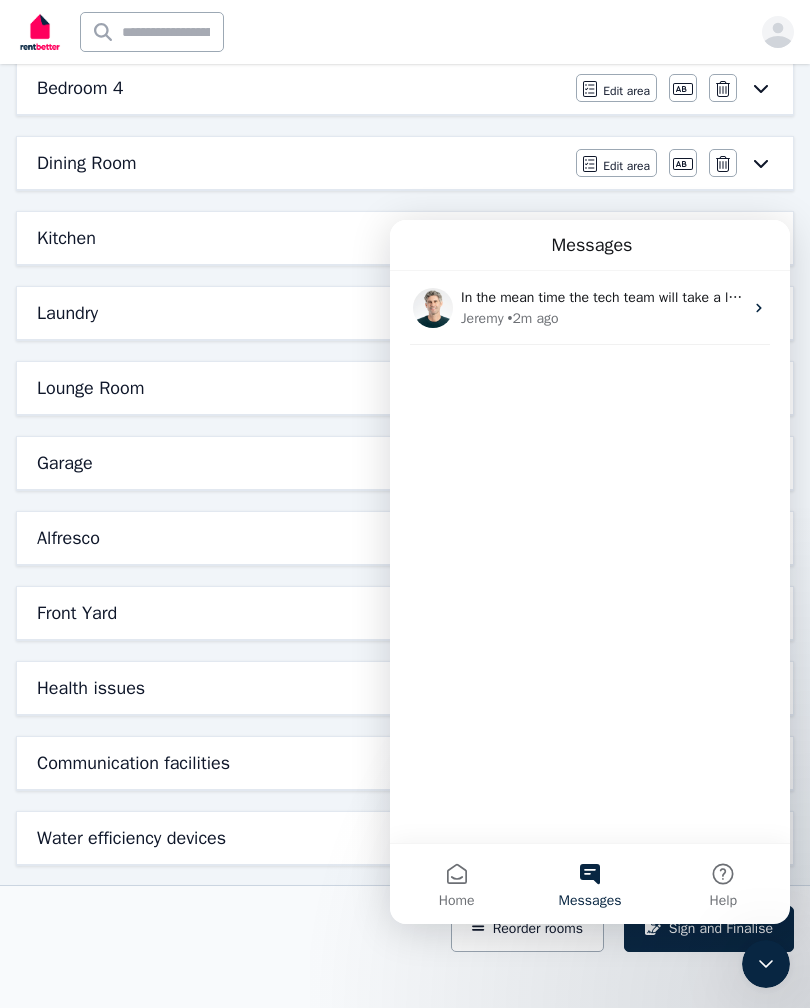 click on "In the mean time the tech team will take a look and you can keep capturing images while they sort it out Jeremy •  2m ago" at bounding box center (590, 557) 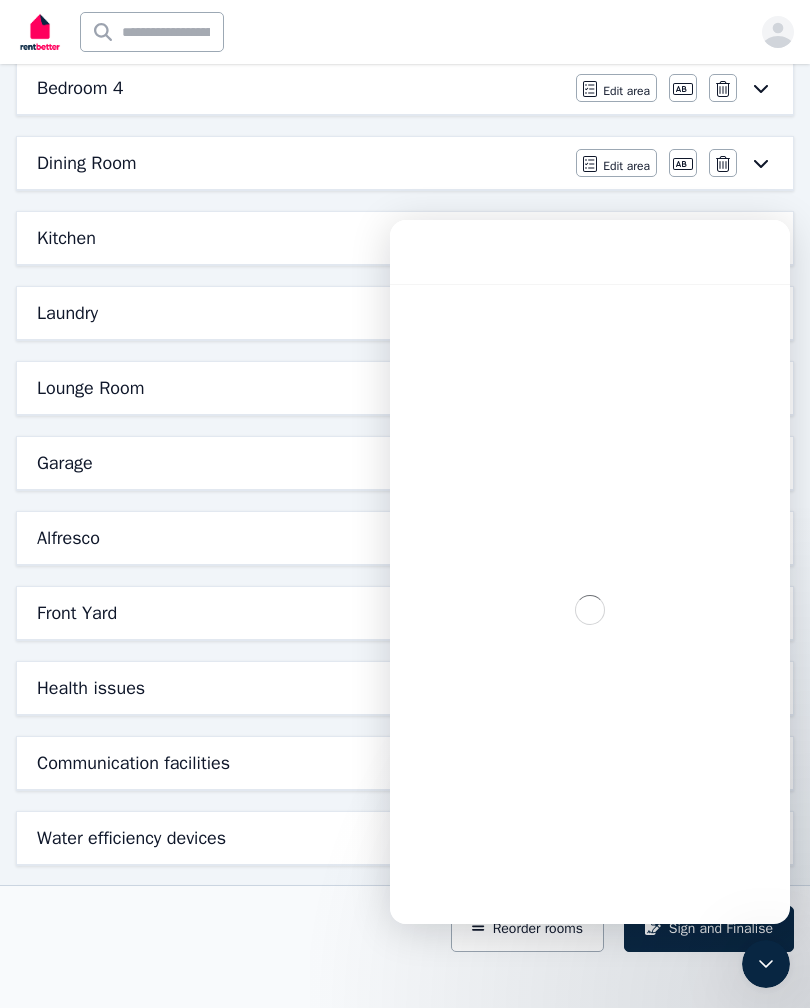 scroll, scrollTop: 487, scrollLeft: 0, axis: vertical 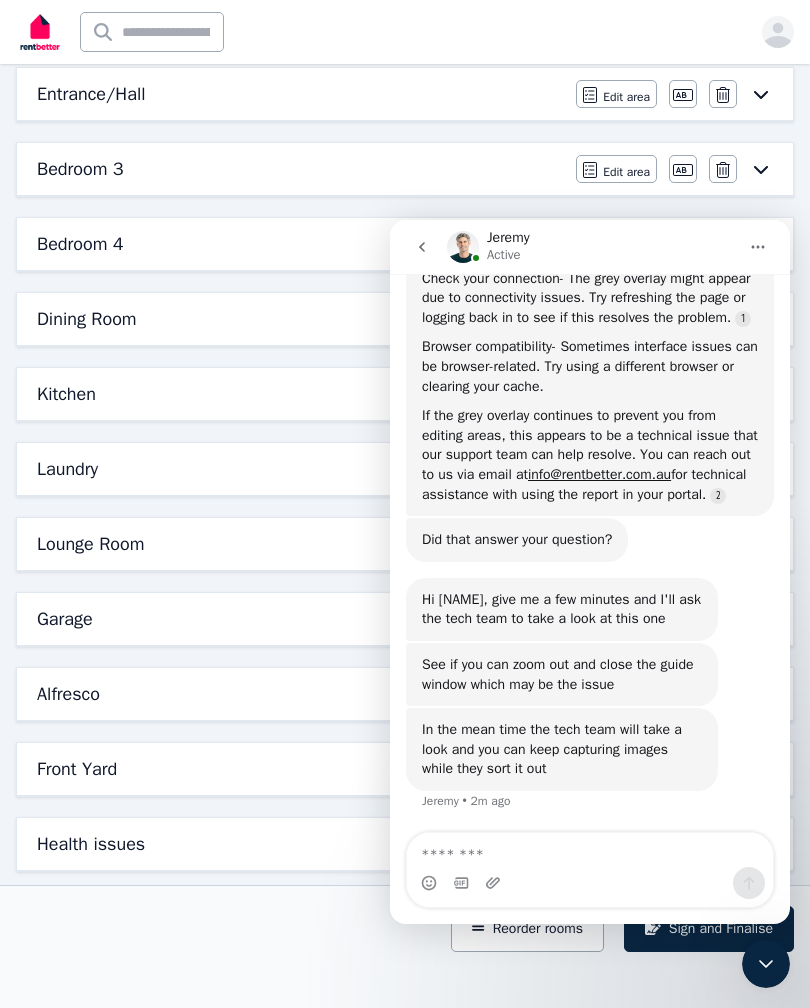 click at bounding box center (590, 850) 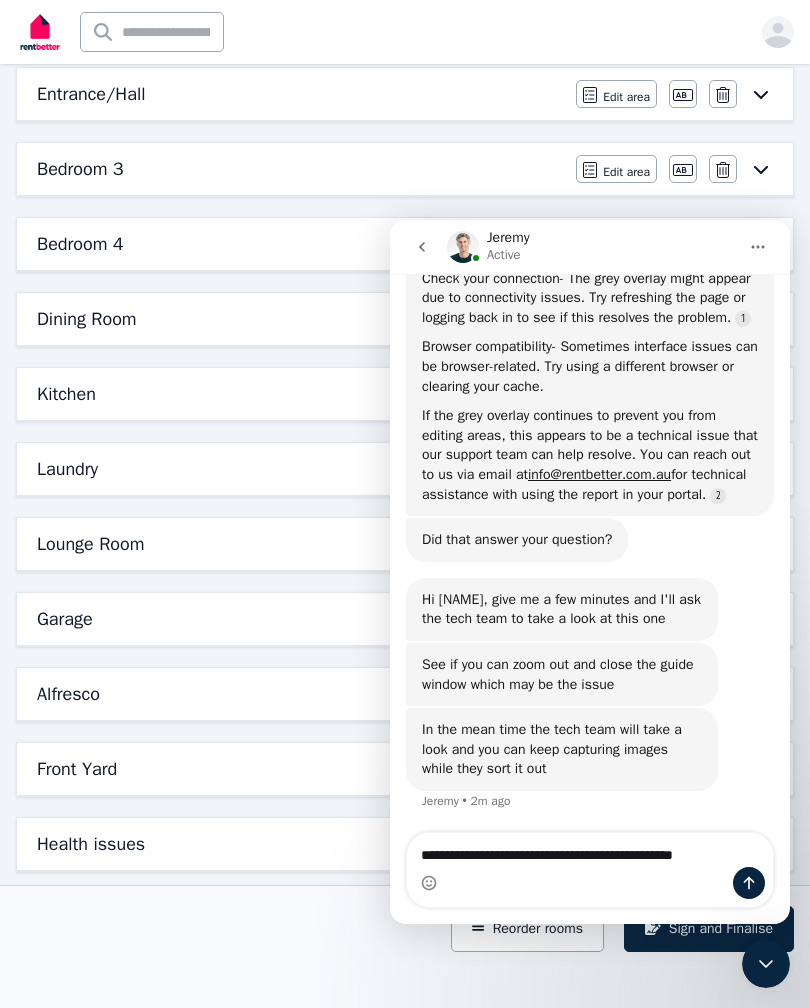scroll, scrollTop: 695, scrollLeft: 0, axis: vertical 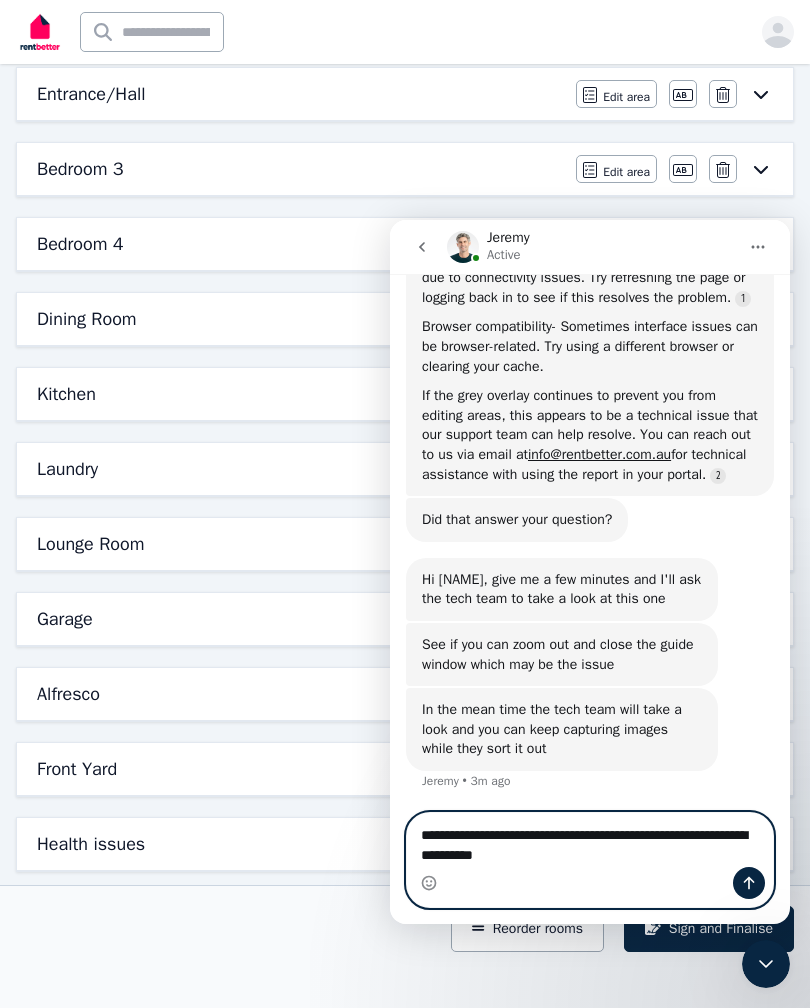 type on "**********" 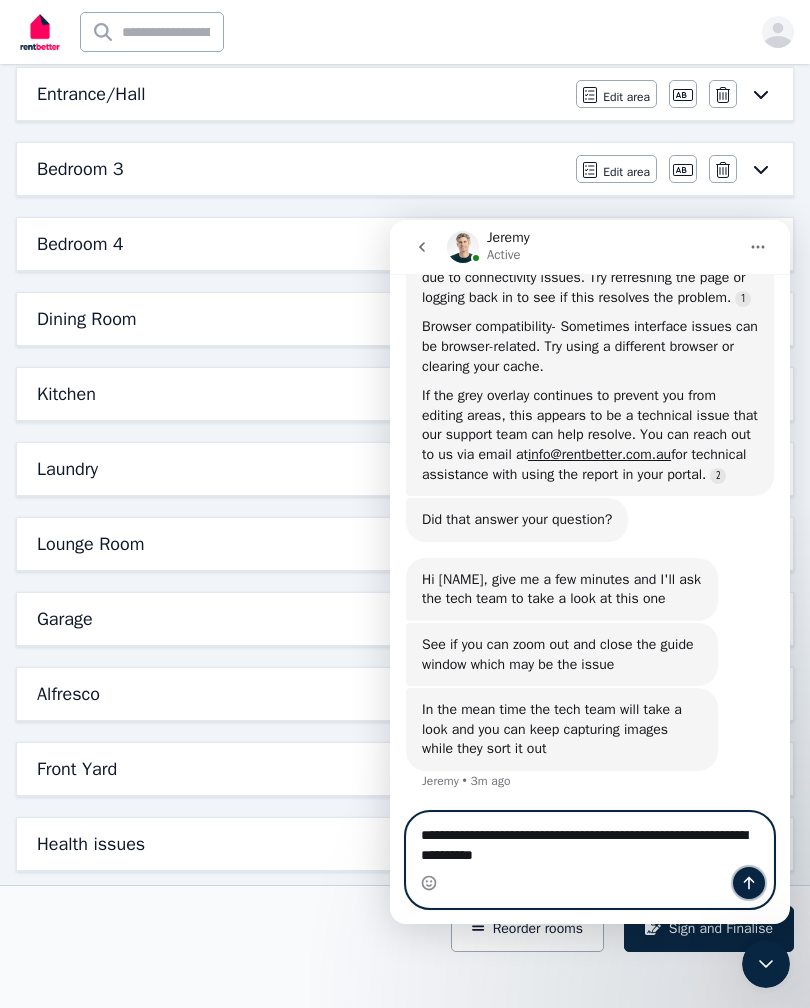 click at bounding box center (749, 883) 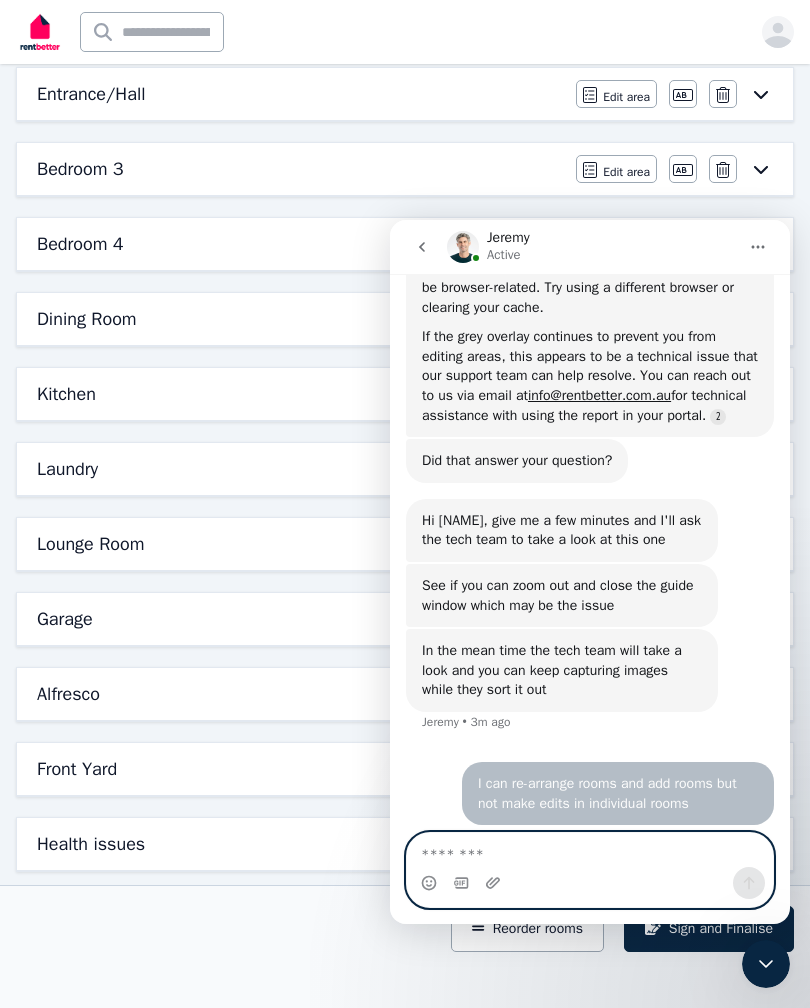 scroll, scrollTop: 416, scrollLeft: 0, axis: vertical 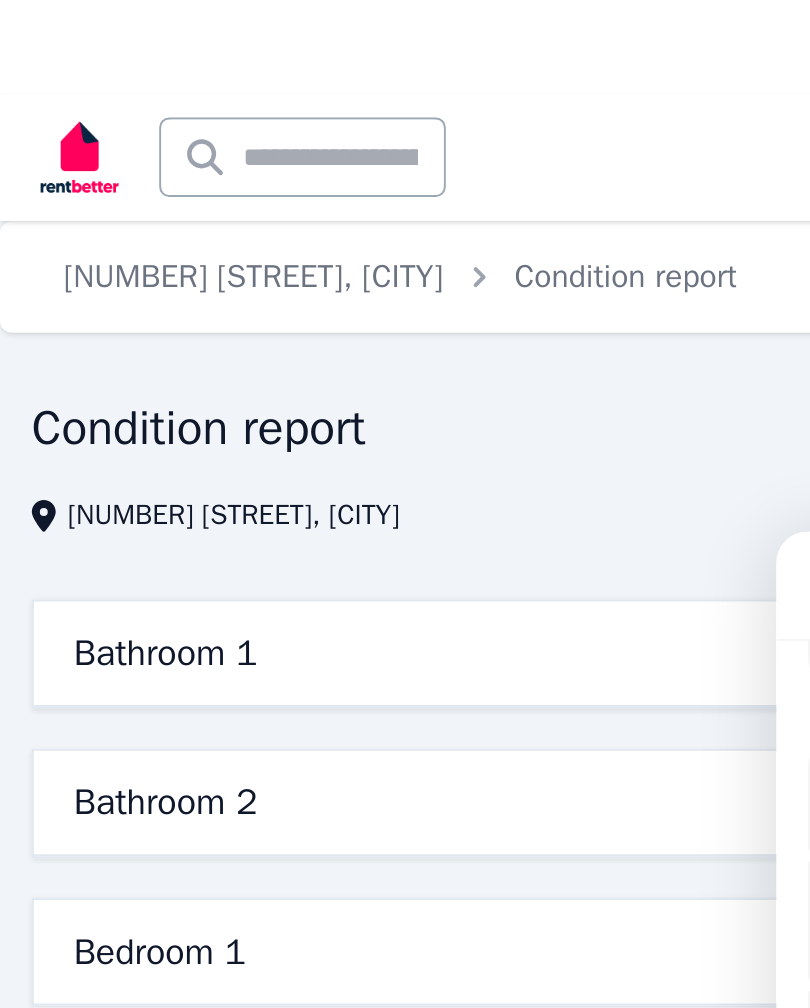 type on "*" 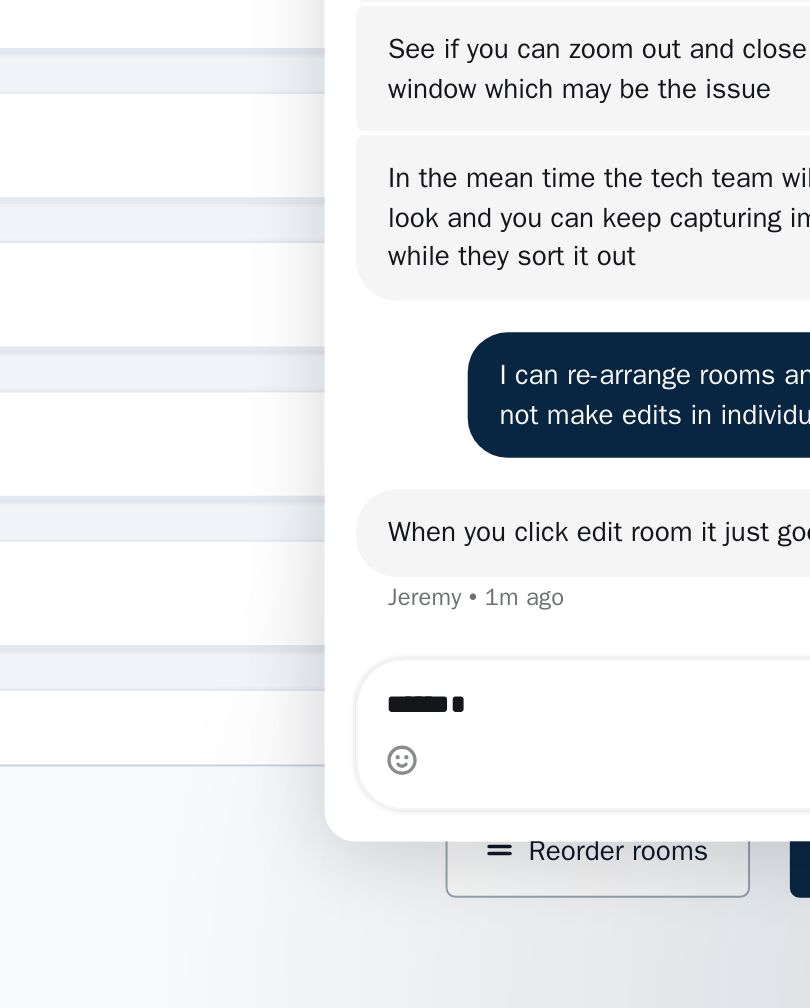 scroll, scrollTop: 81, scrollLeft: 0, axis: vertical 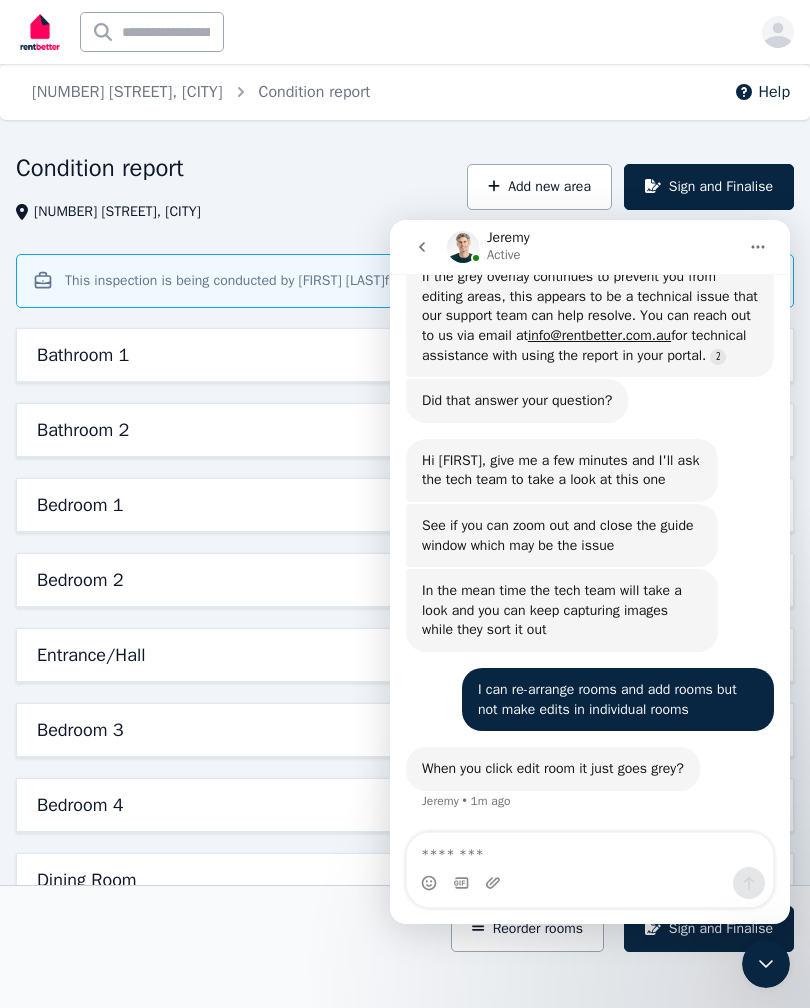 click at bounding box center (590, 850) 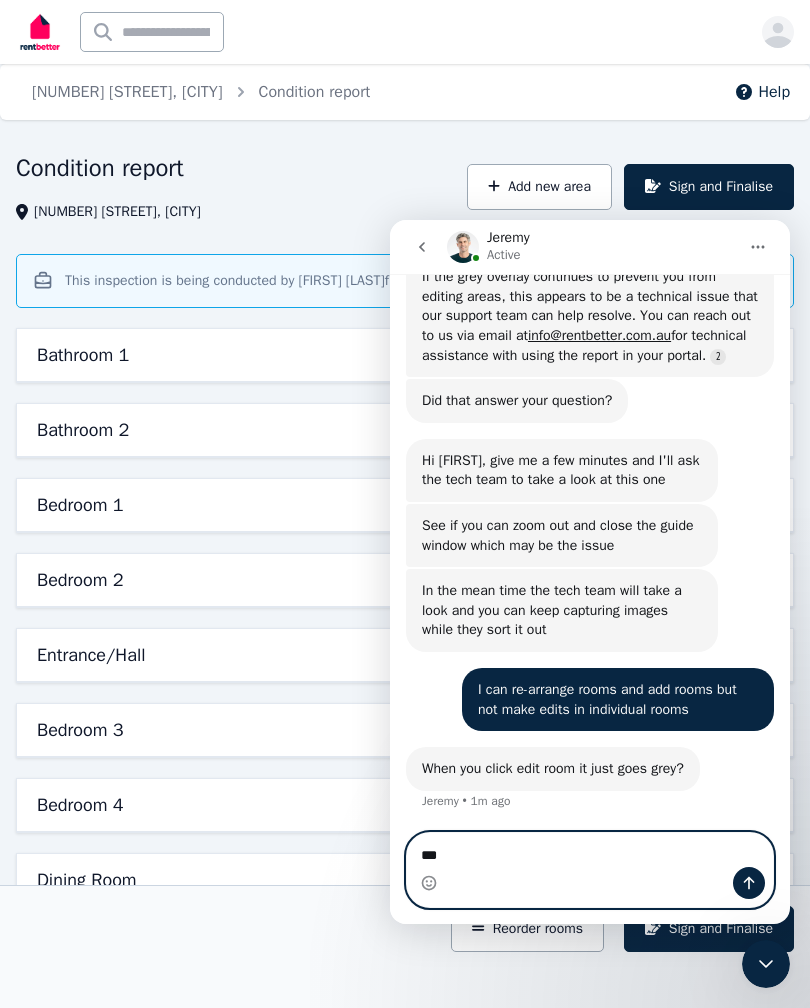 type on "***" 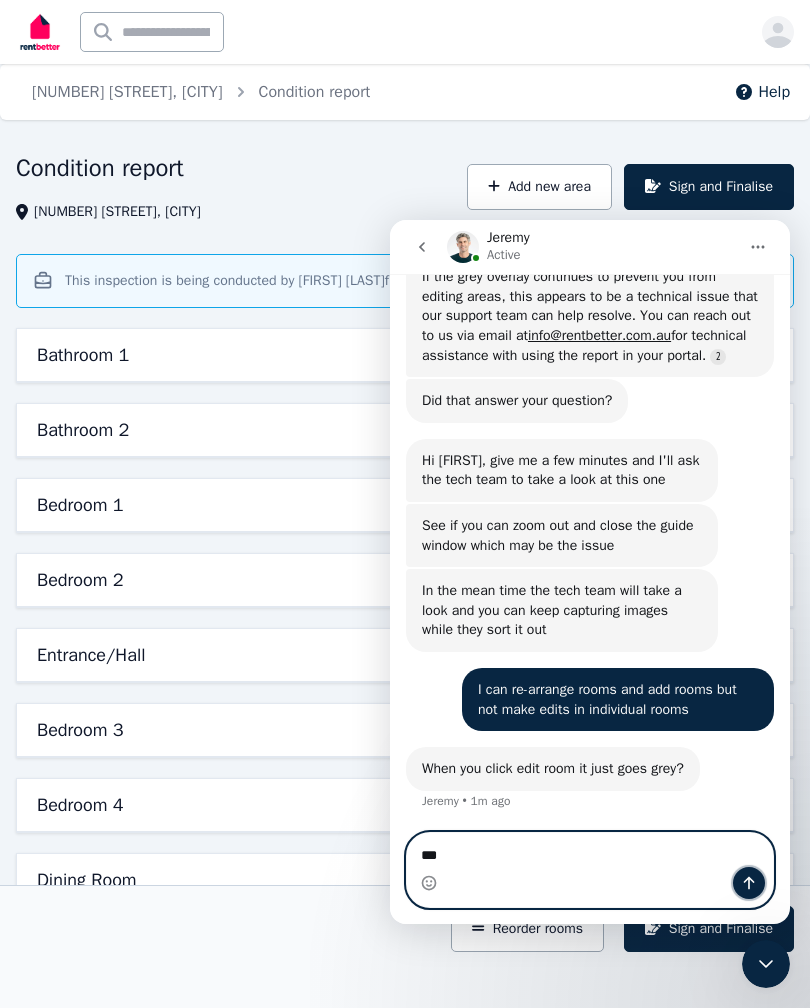 click at bounding box center (749, 883) 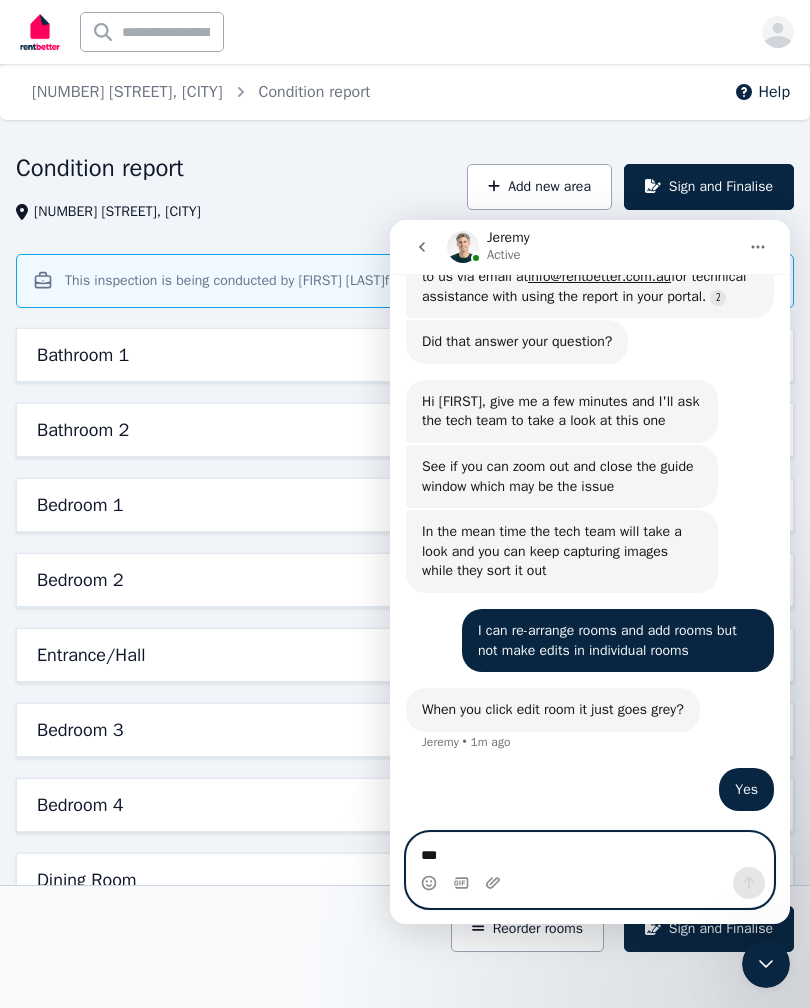 scroll, scrollTop: 890, scrollLeft: 0, axis: vertical 